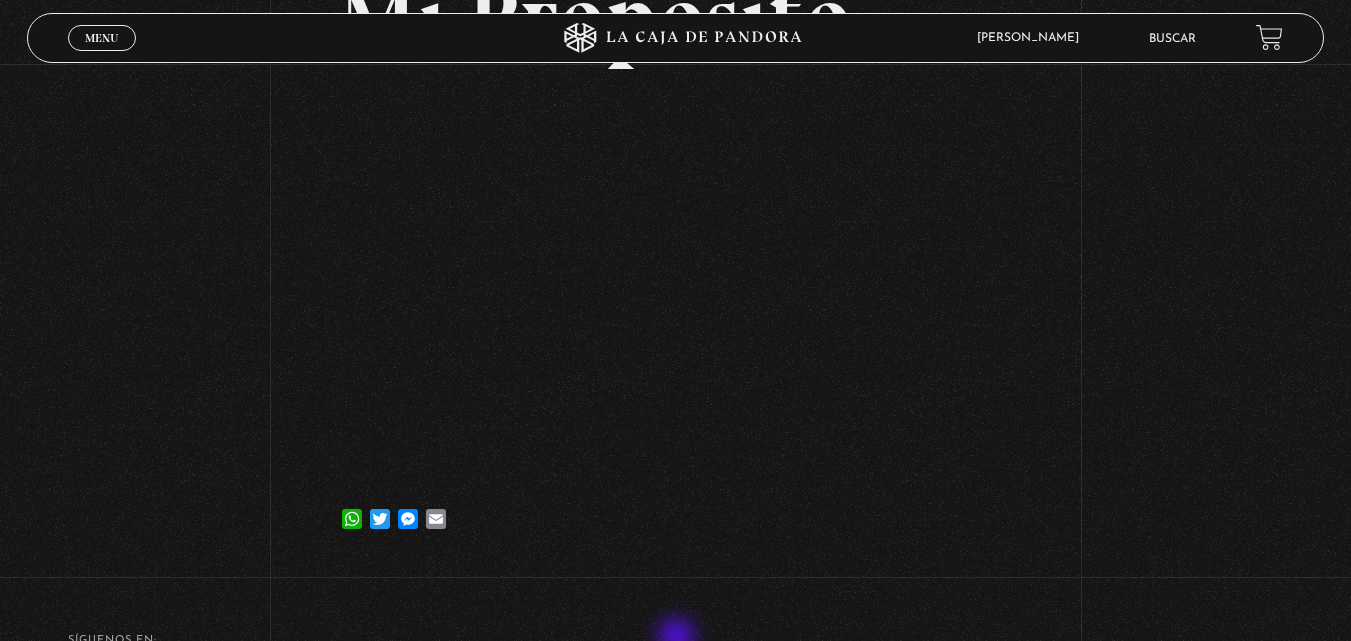 scroll, scrollTop: 196, scrollLeft: 0, axis: vertical 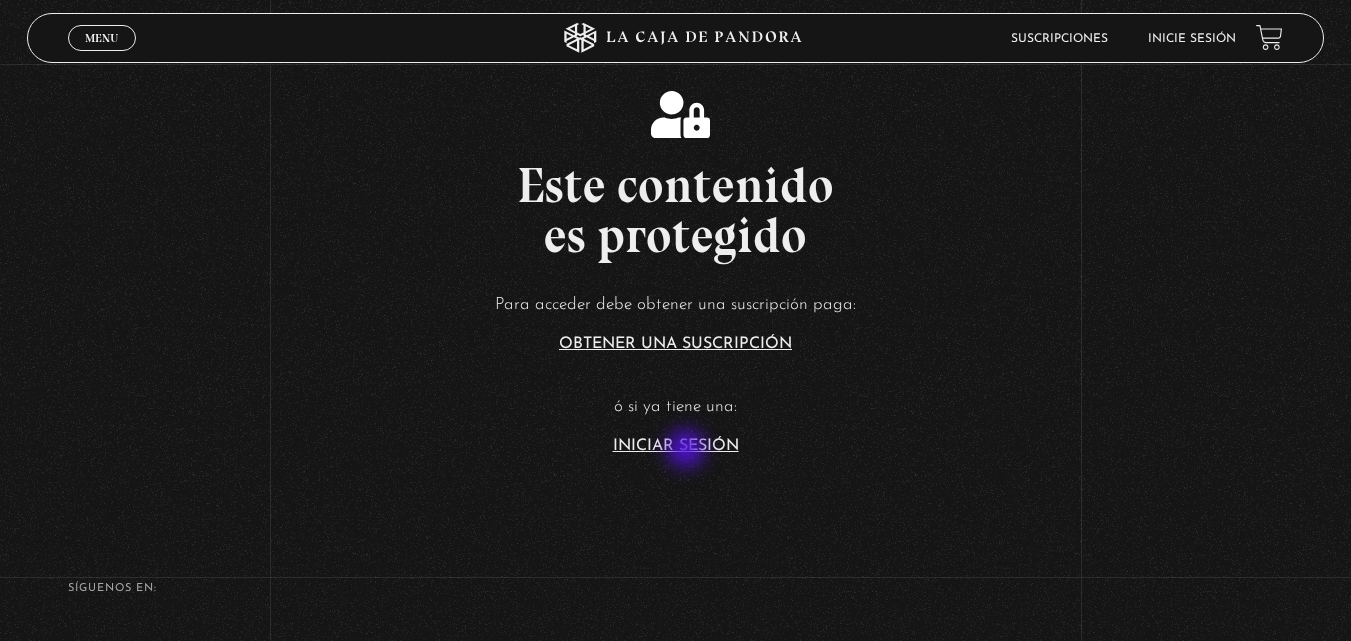 click on "Este contenido  es protegido
Para acceder debe obtener una suscripción paga:
Obtener una suscripción
ó si ya tiene una:
Iniciar Sesión" at bounding box center [675, 256] 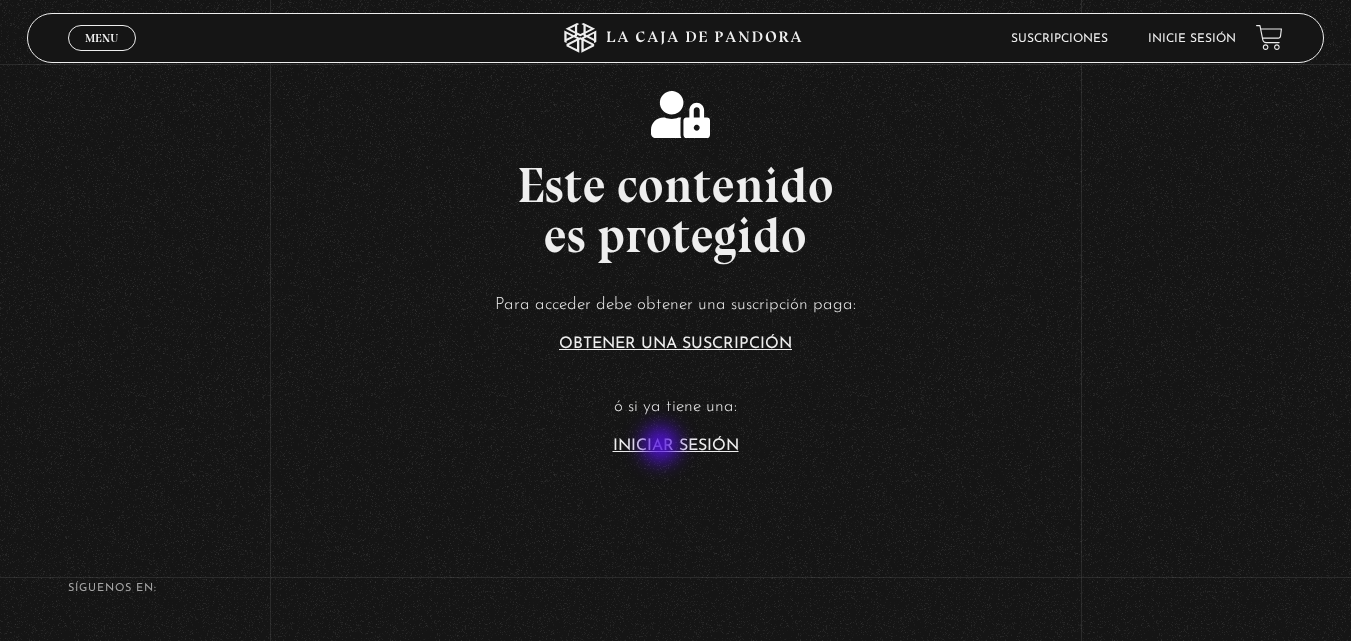 click on "Iniciar Sesión" at bounding box center [676, 446] 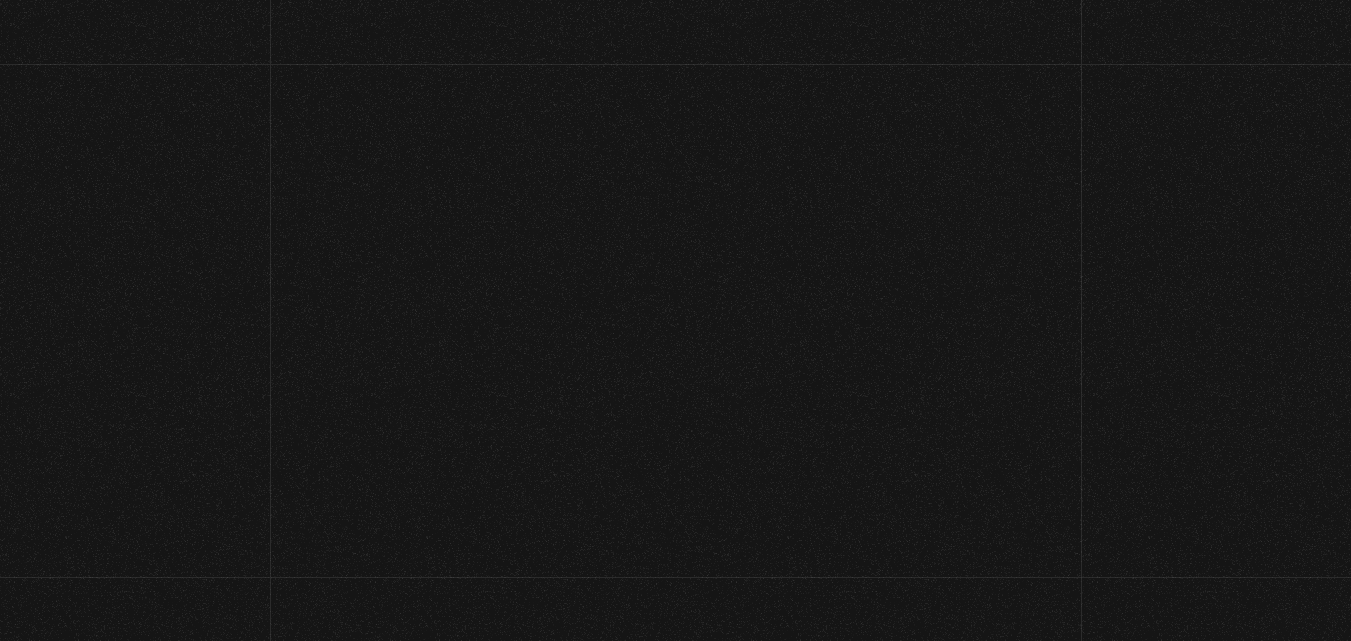 scroll, scrollTop: 0, scrollLeft: 0, axis: both 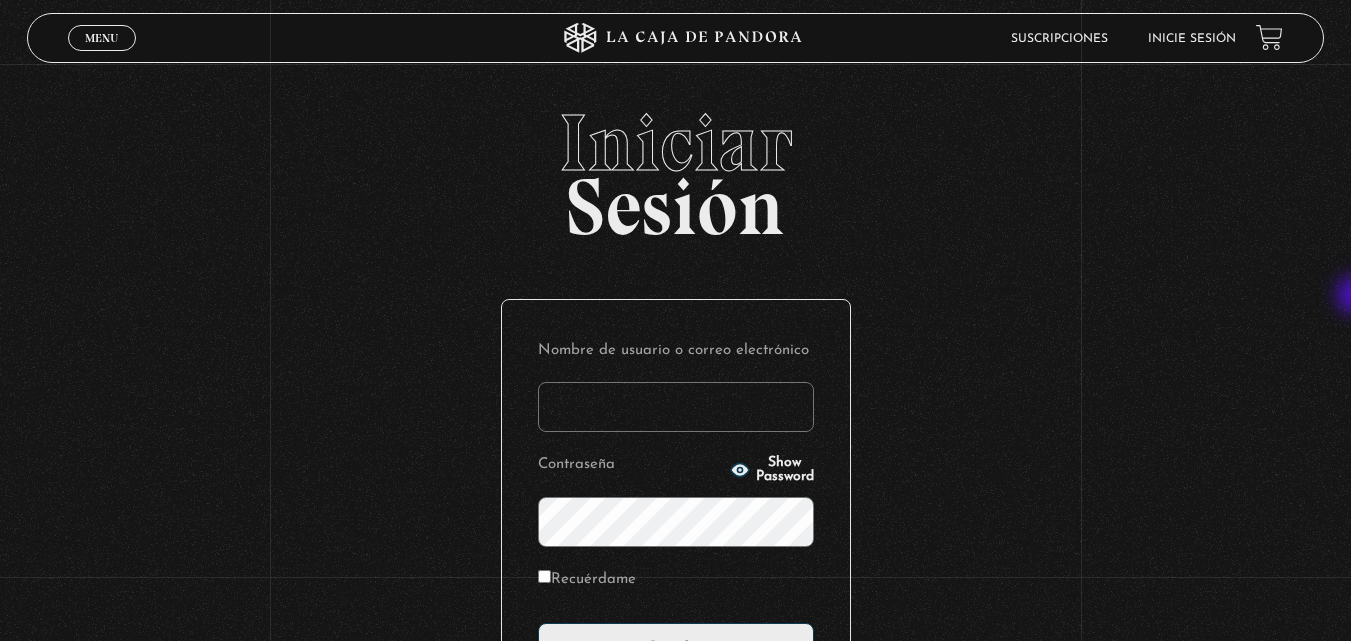 type on "ANGE-LU" 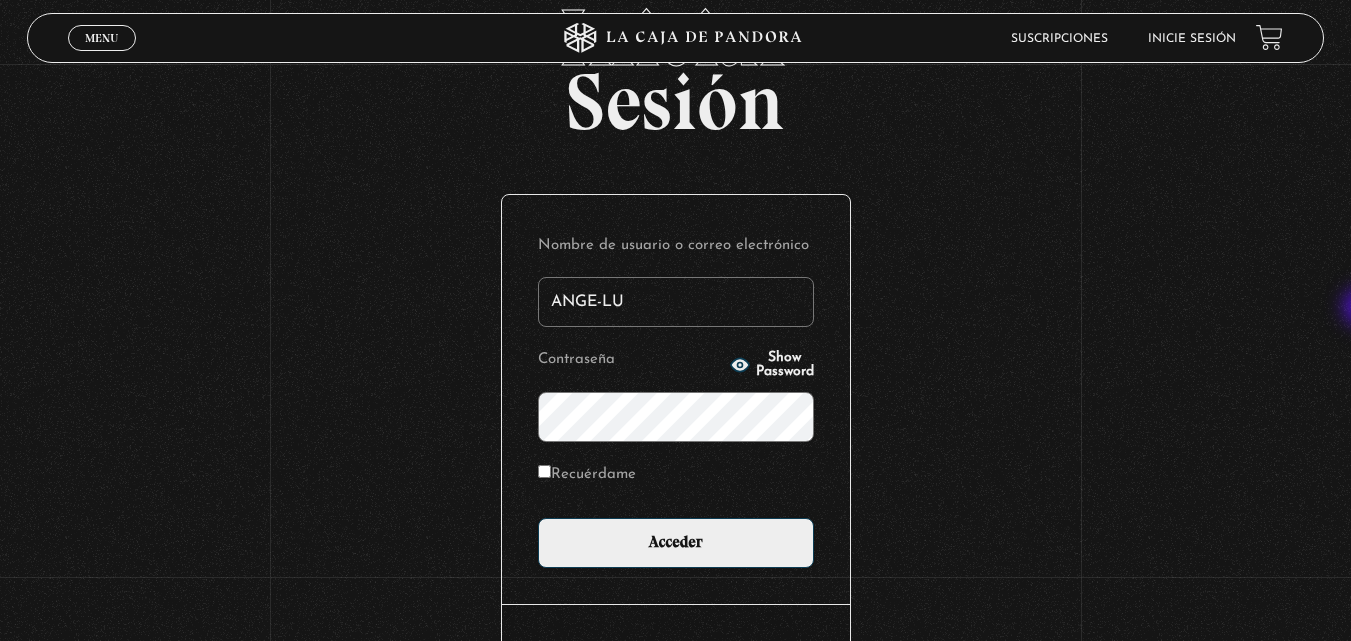 scroll, scrollTop: 109, scrollLeft: 0, axis: vertical 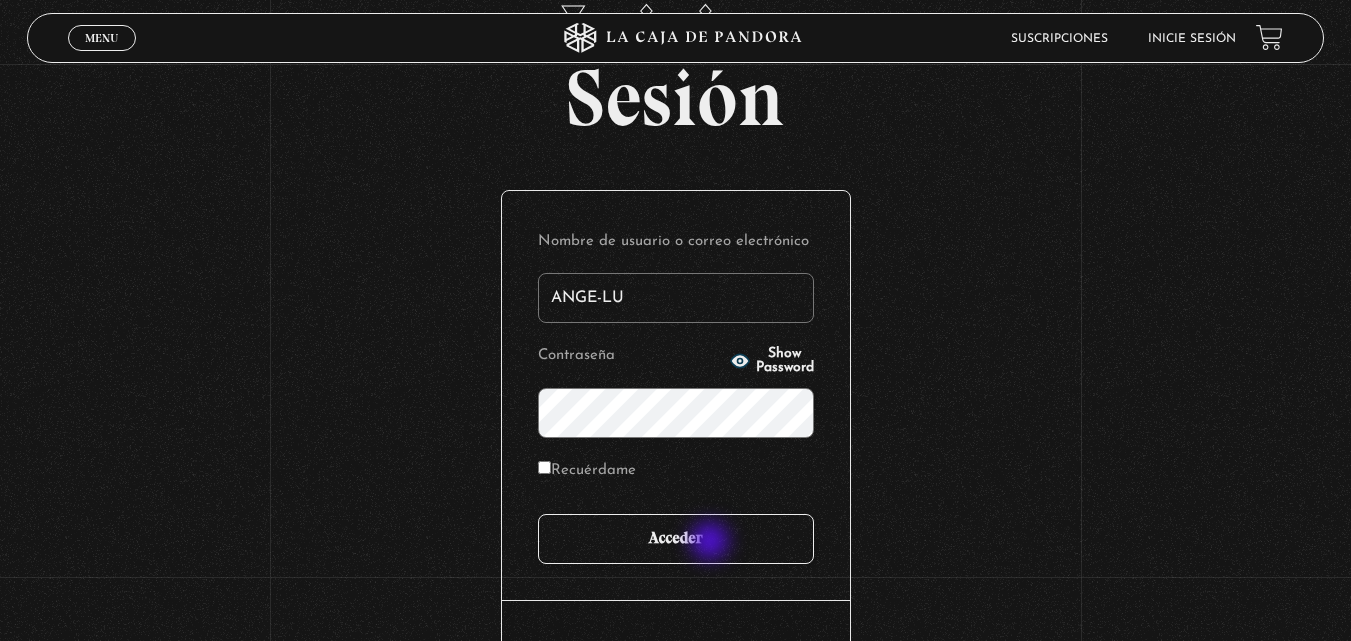 click on "Acceder" at bounding box center (676, 539) 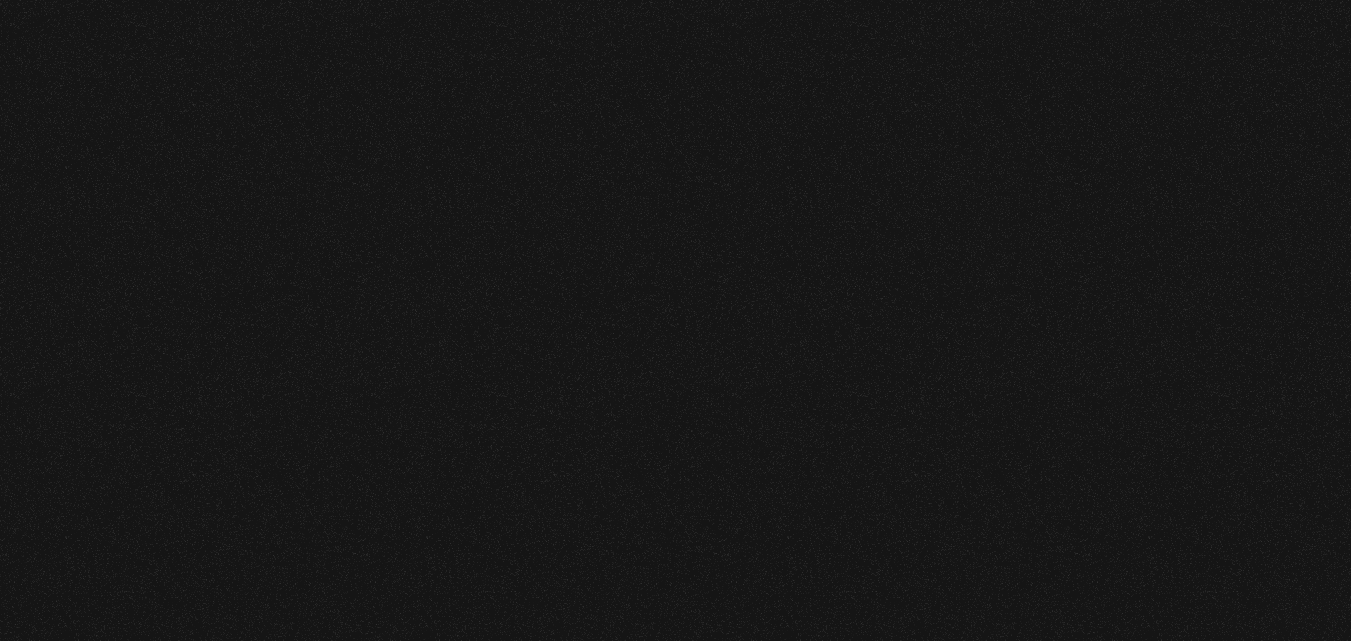 scroll, scrollTop: 0, scrollLeft: 0, axis: both 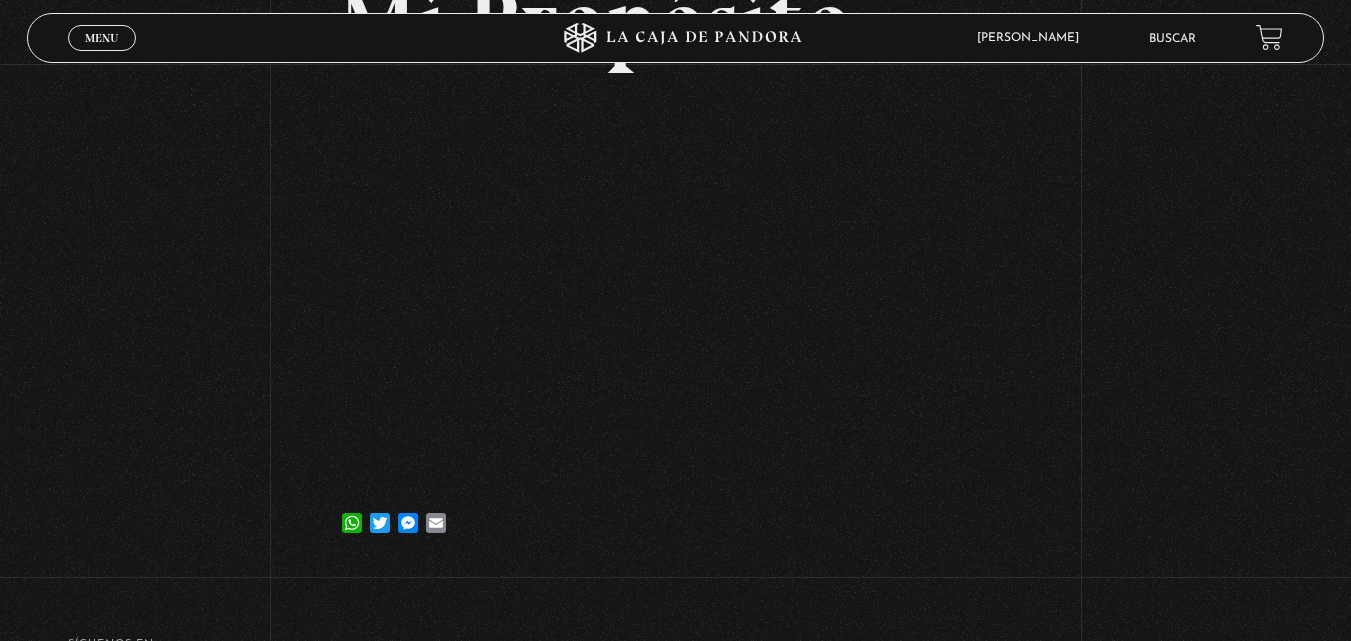 drag, startPoint x: 85, startPoint y: 33, endPoint x: 520, endPoint y: -87, distance: 451.24826 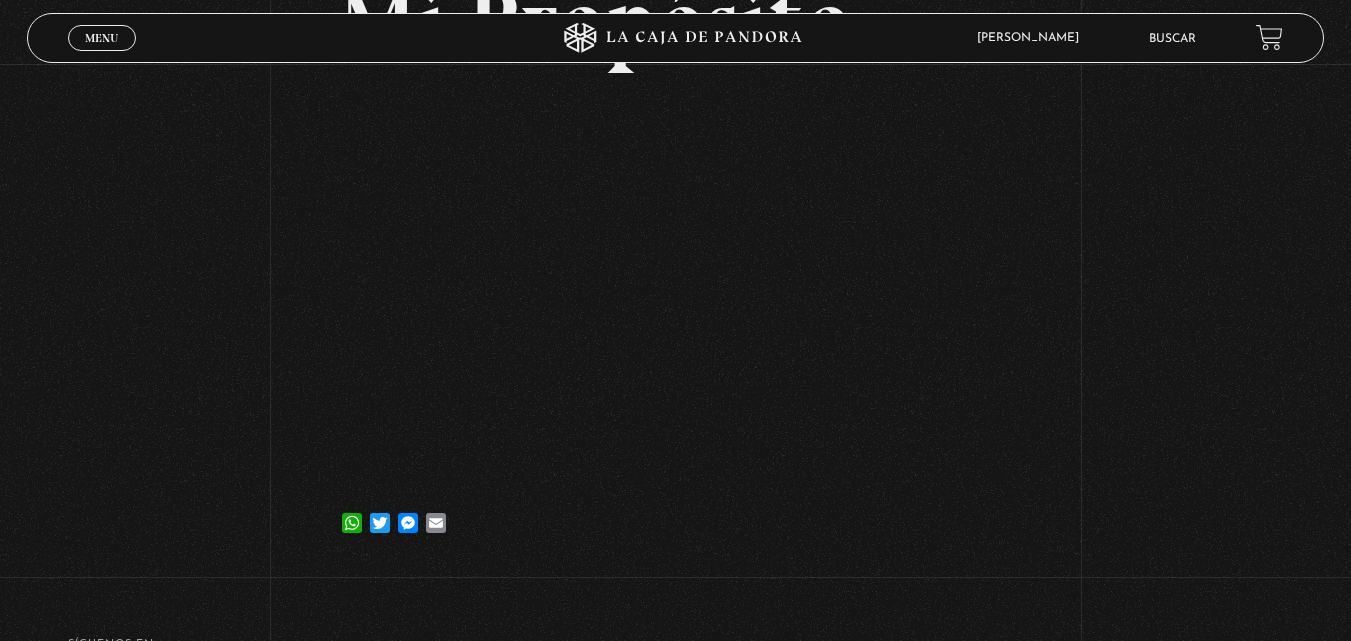 drag, startPoint x: 91, startPoint y: 34, endPoint x: 342, endPoint y: -87, distance: 278.64313 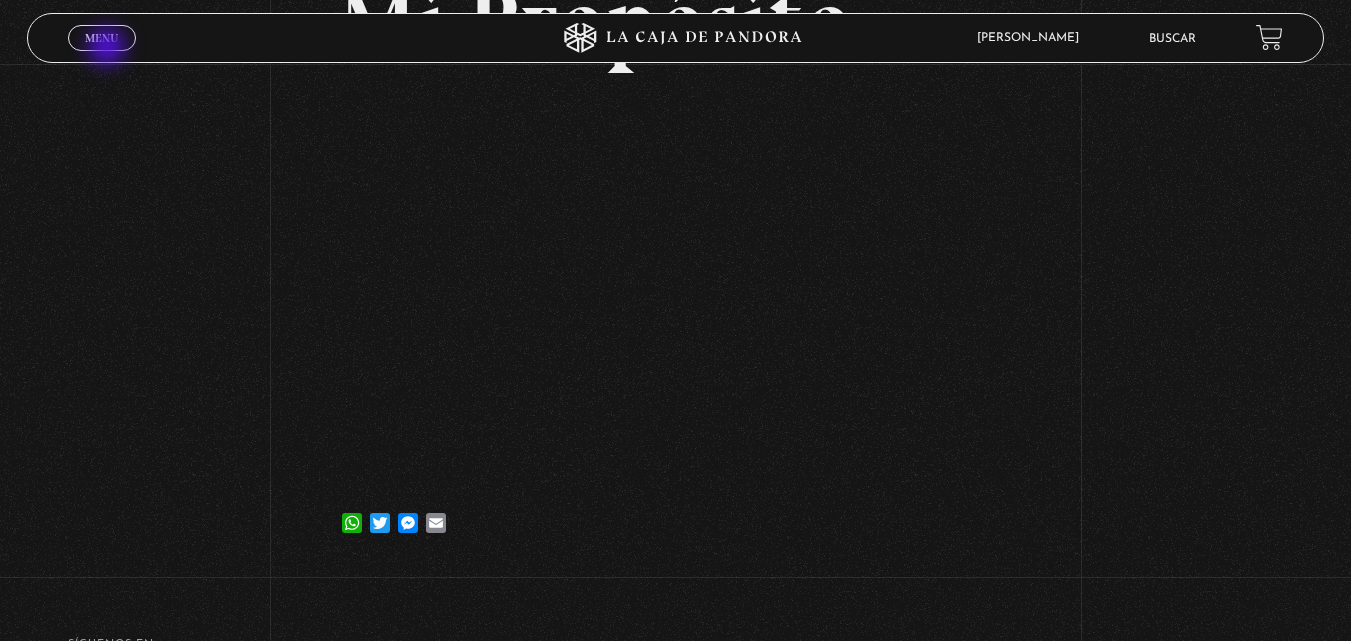 click on "Cerrar" at bounding box center (101, 56) 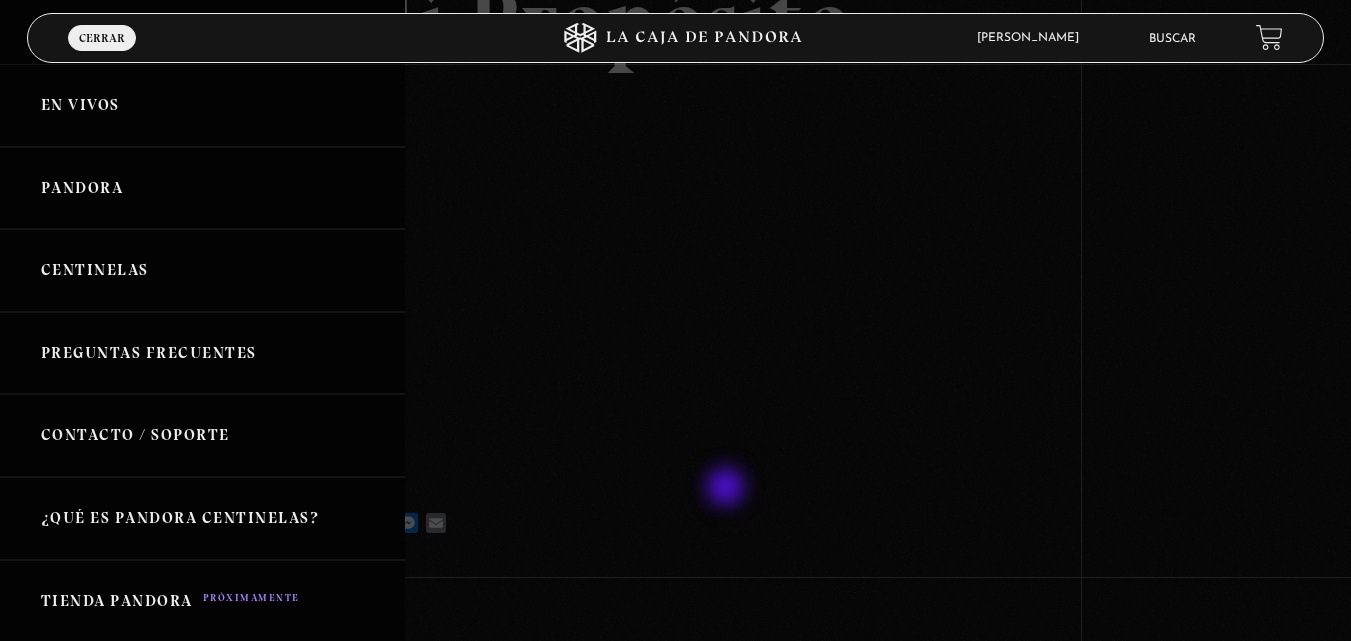 click at bounding box center (675, 320) 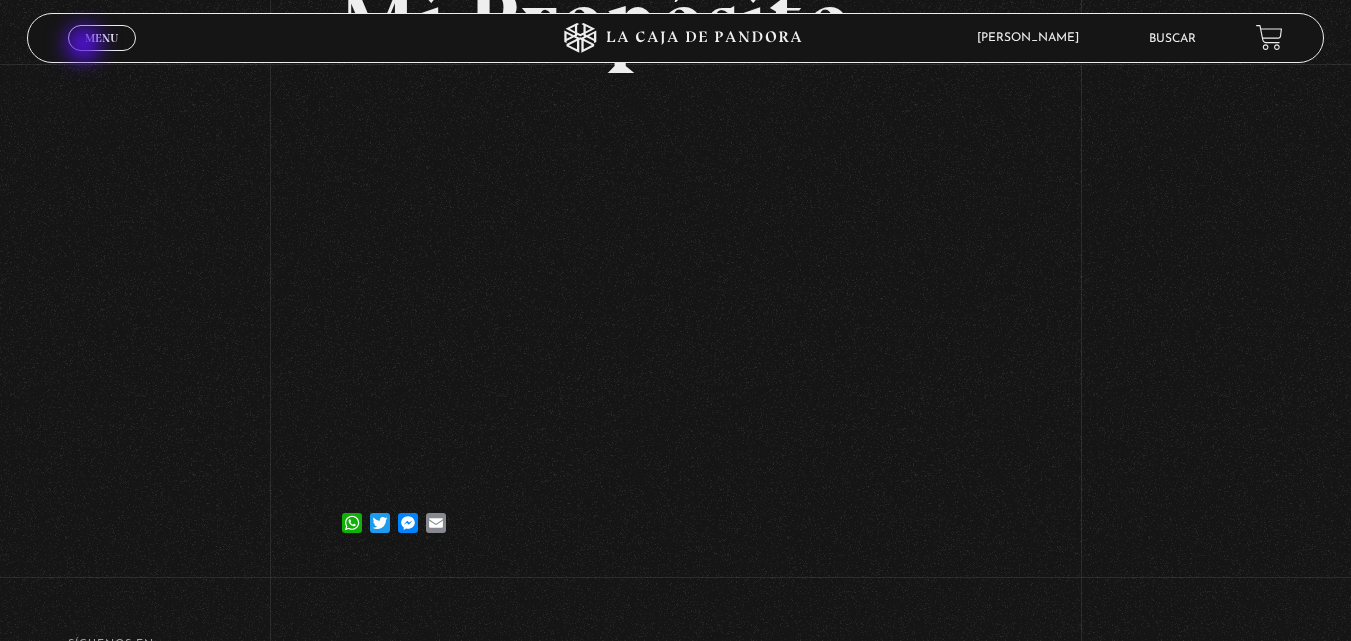 click on "Menu Cerrar" at bounding box center (102, 38) 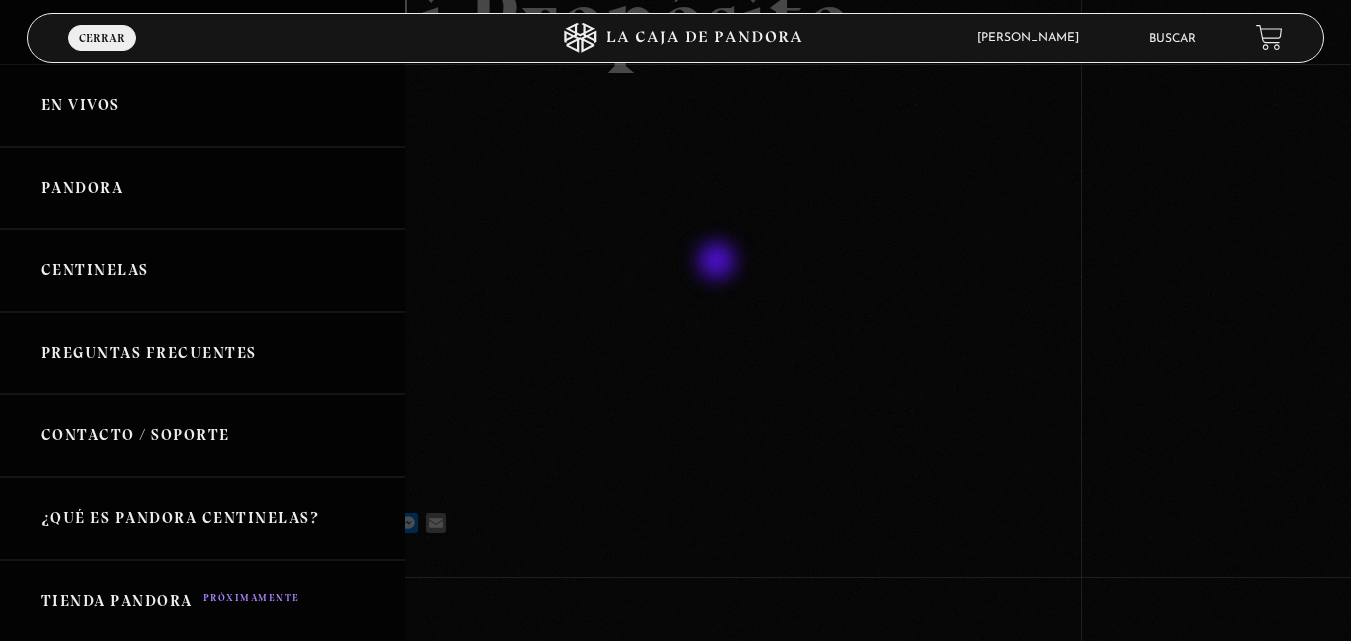 click at bounding box center (675, 320) 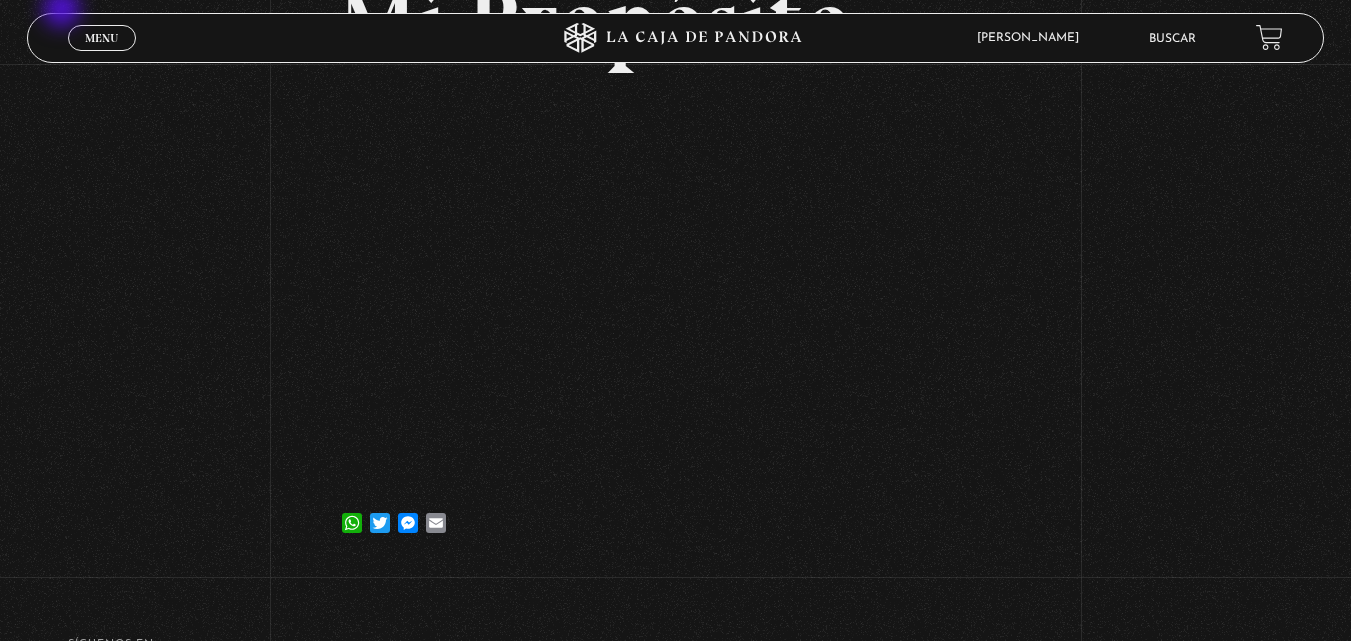 click on "Volver
25 agosto, 2021
Mi Propósito
WhatsApp Twitter Messenger Email" at bounding box center [675, 220] 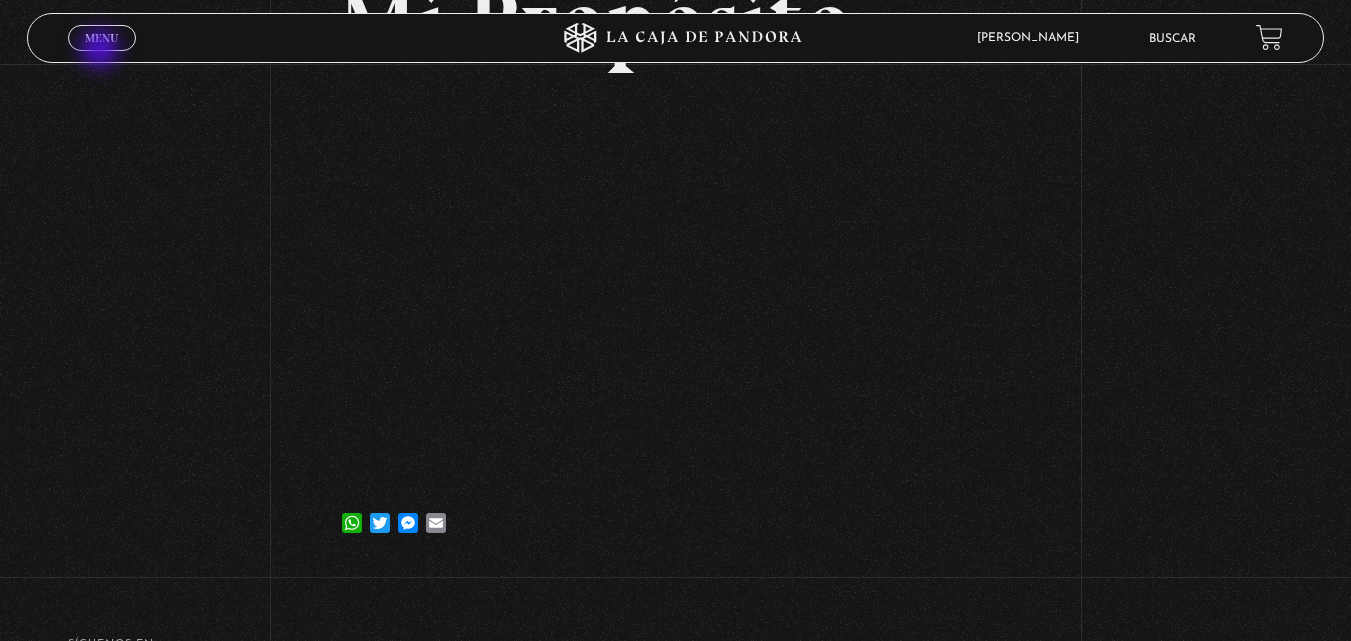 click on "Menu Cerrar" at bounding box center [270, 38] 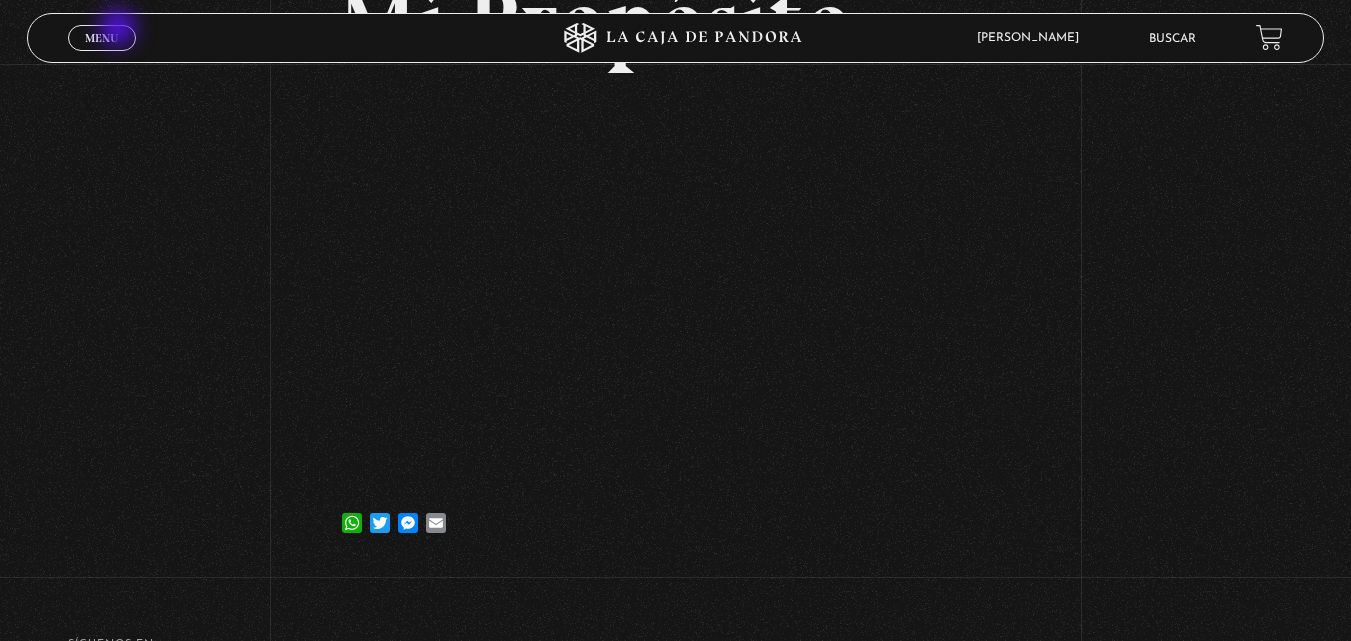 click on "Menu Cerrar" at bounding box center [102, 38] 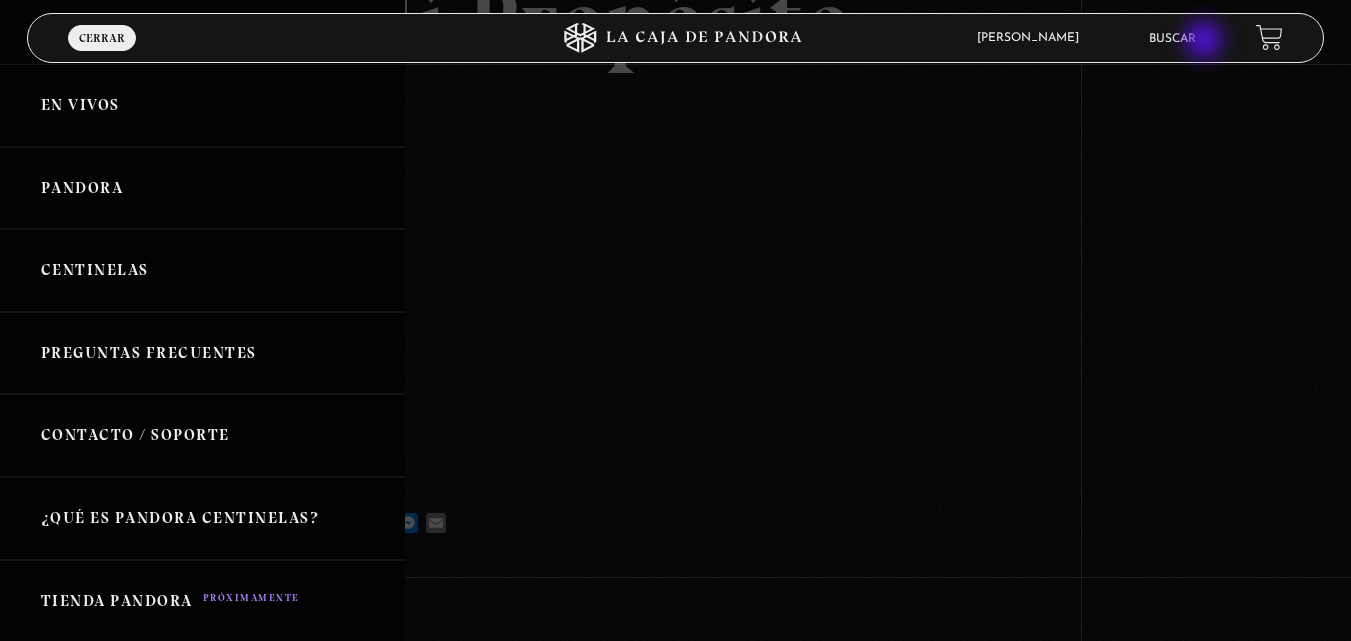 click on "Buscar" at bounding box center [1172, 39] 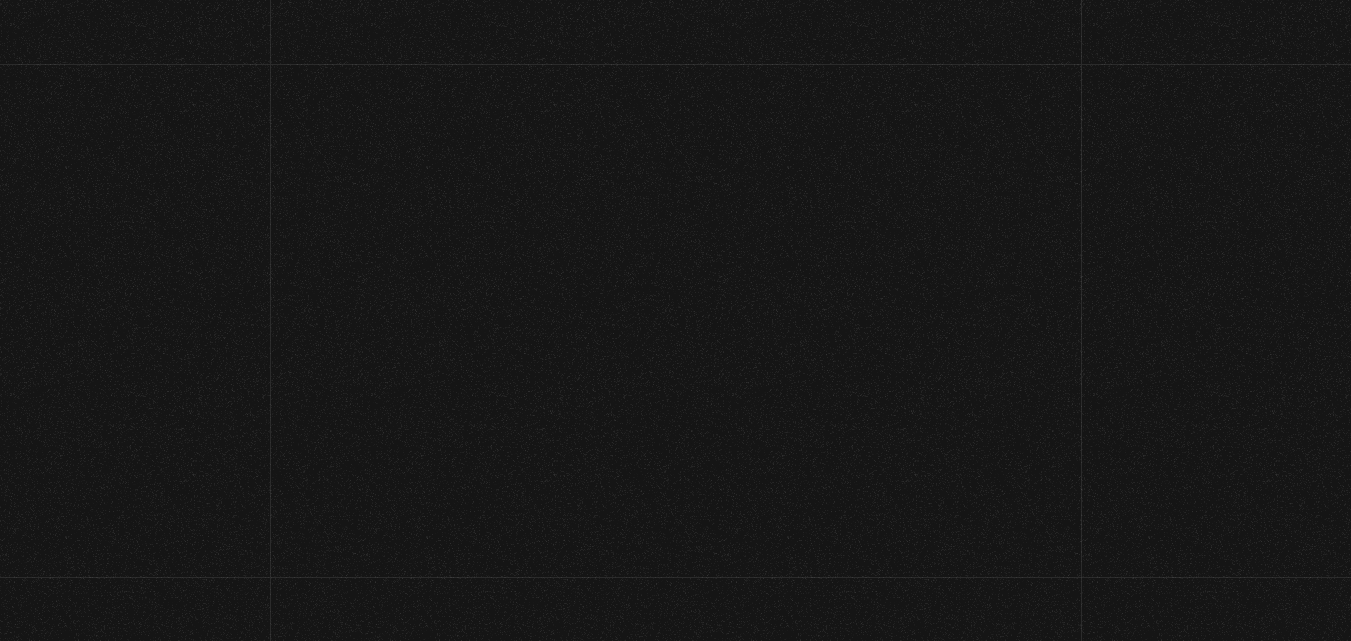 scroll, scrollTop: 0, scrollLeft: 0, axis: both 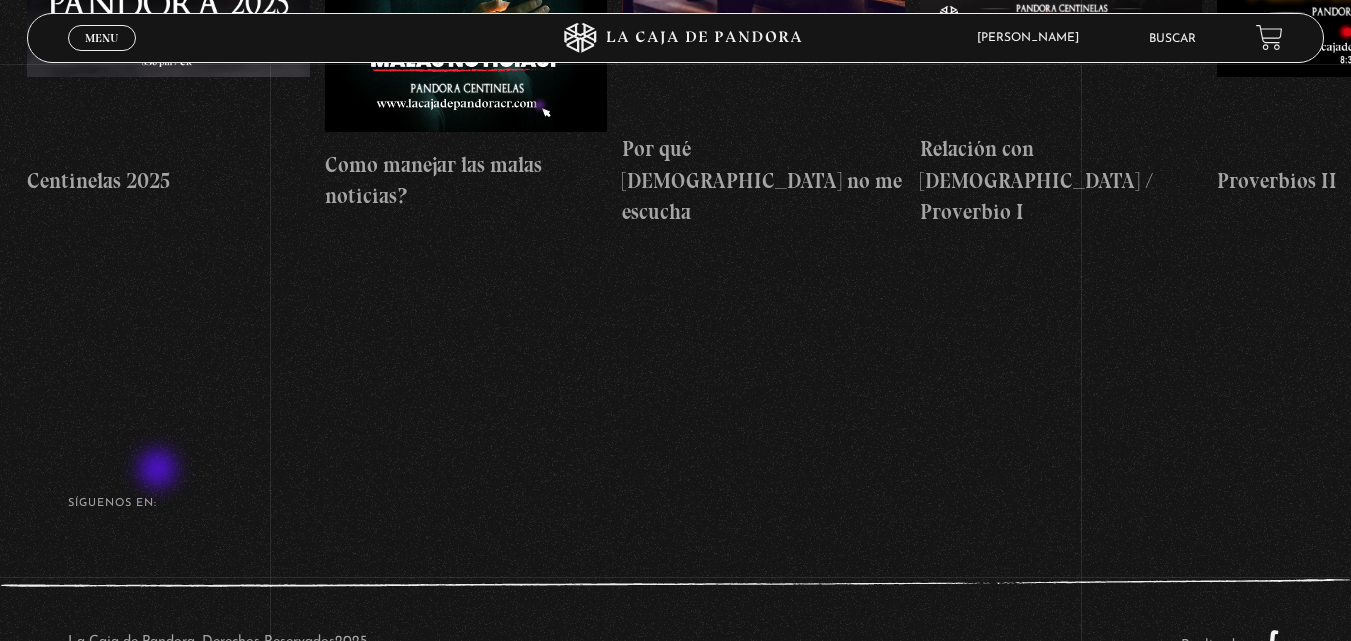 click on "SÍguenos en:" at bounding box center [676, 503] 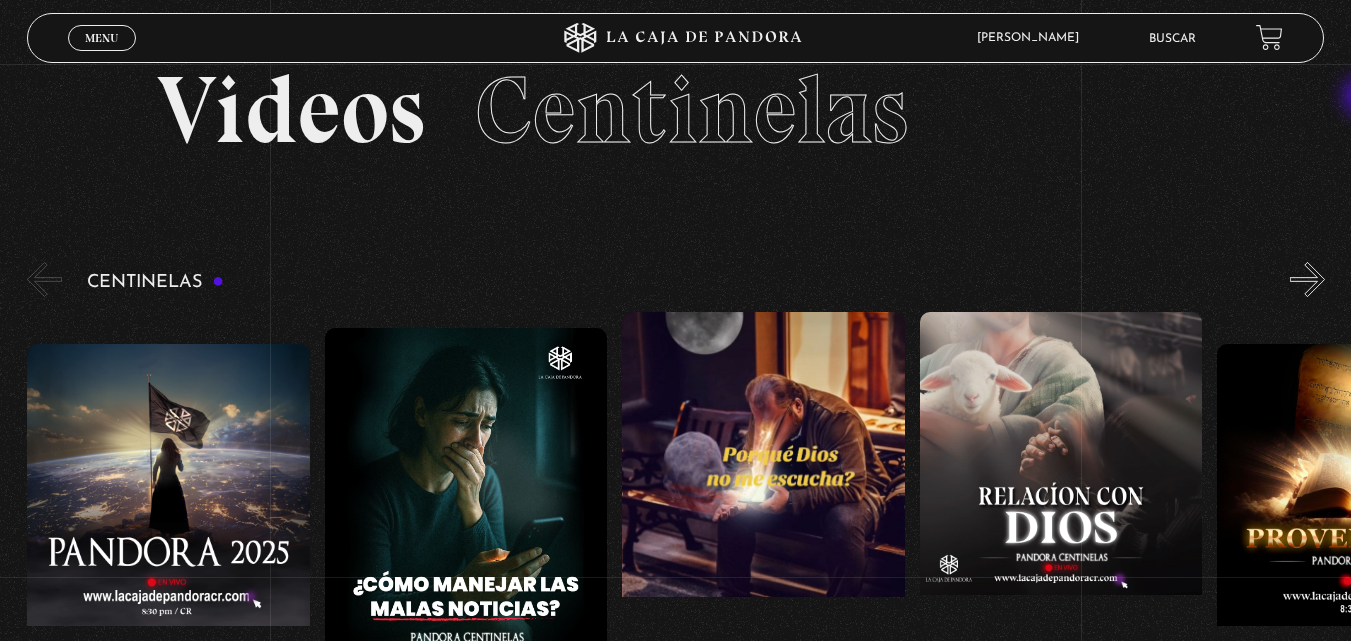scroll, scrollTop: 40, scrollLeft: 0, axis: vertical 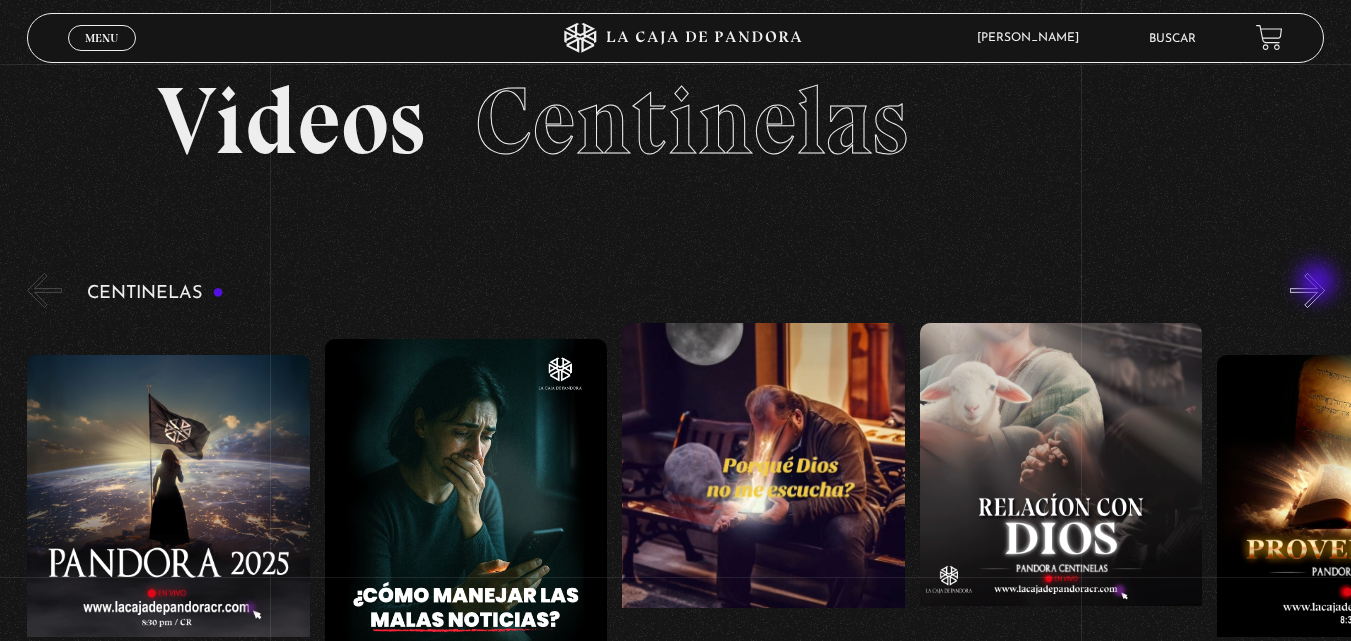 click on "»" at bounding box center (1307, 290) 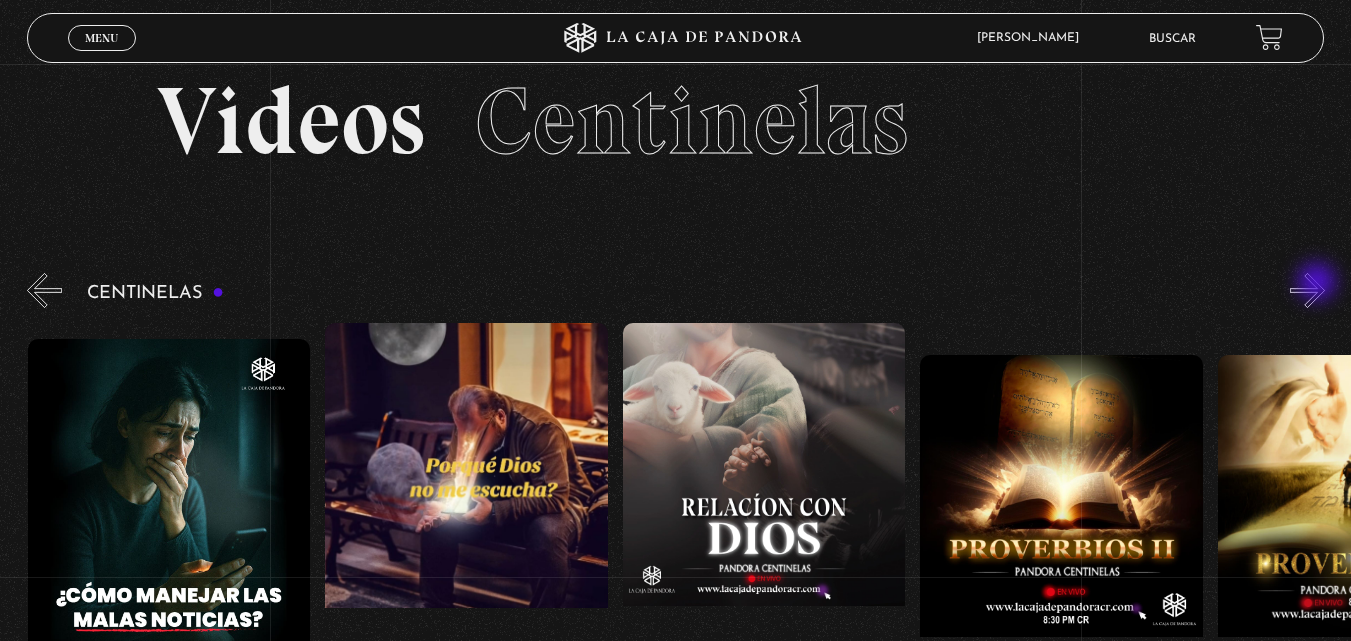 click on "»" at bounding box center [1307, 290] 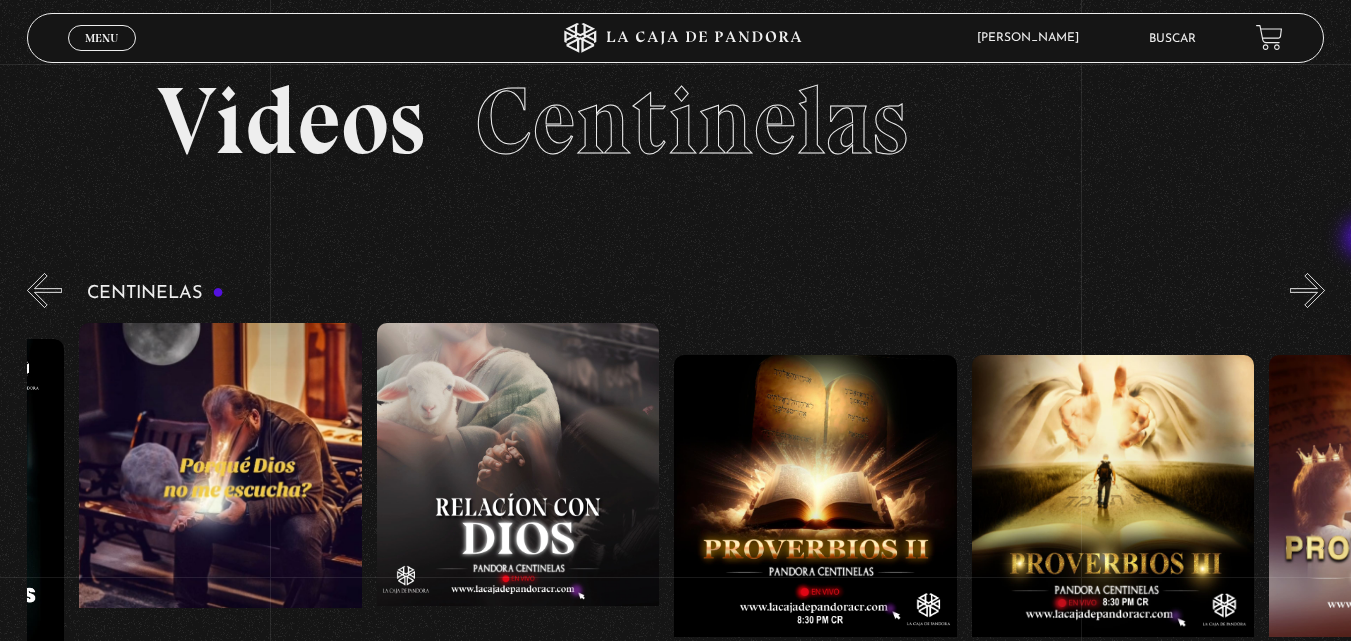 scroll, scrollTop: 0, scrollLeft: 594, axis: horizontal 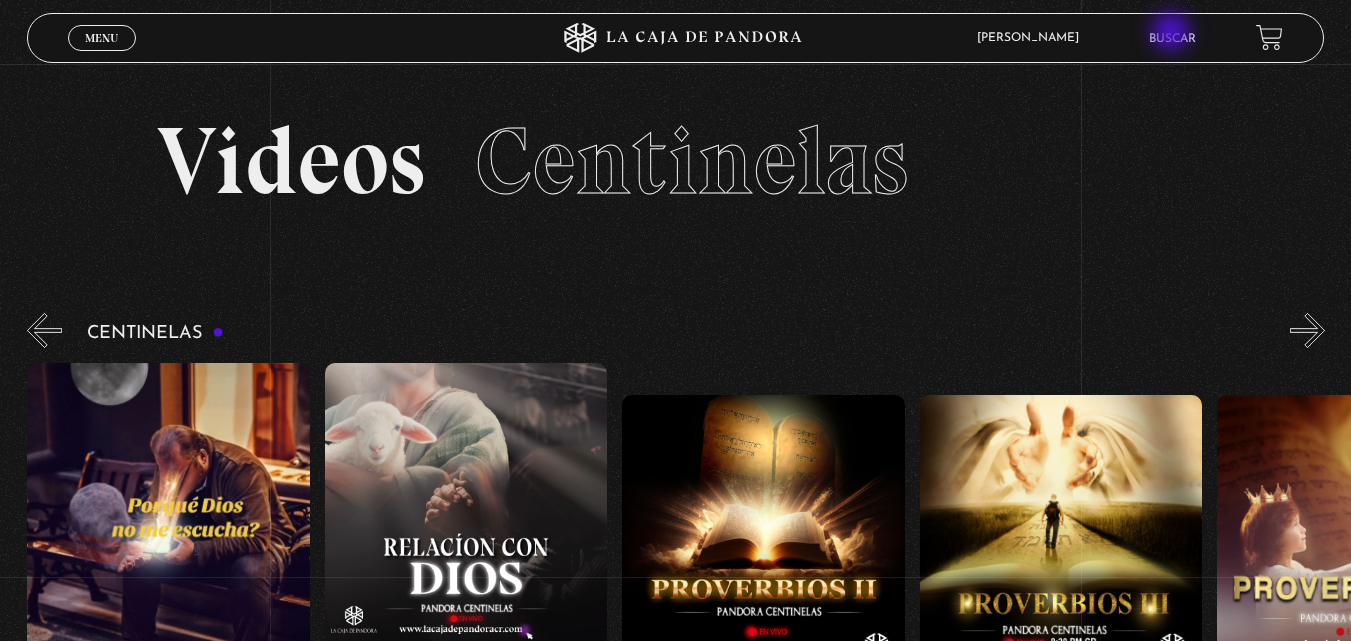click on "Buscar" at bounding box center [1172, 39] 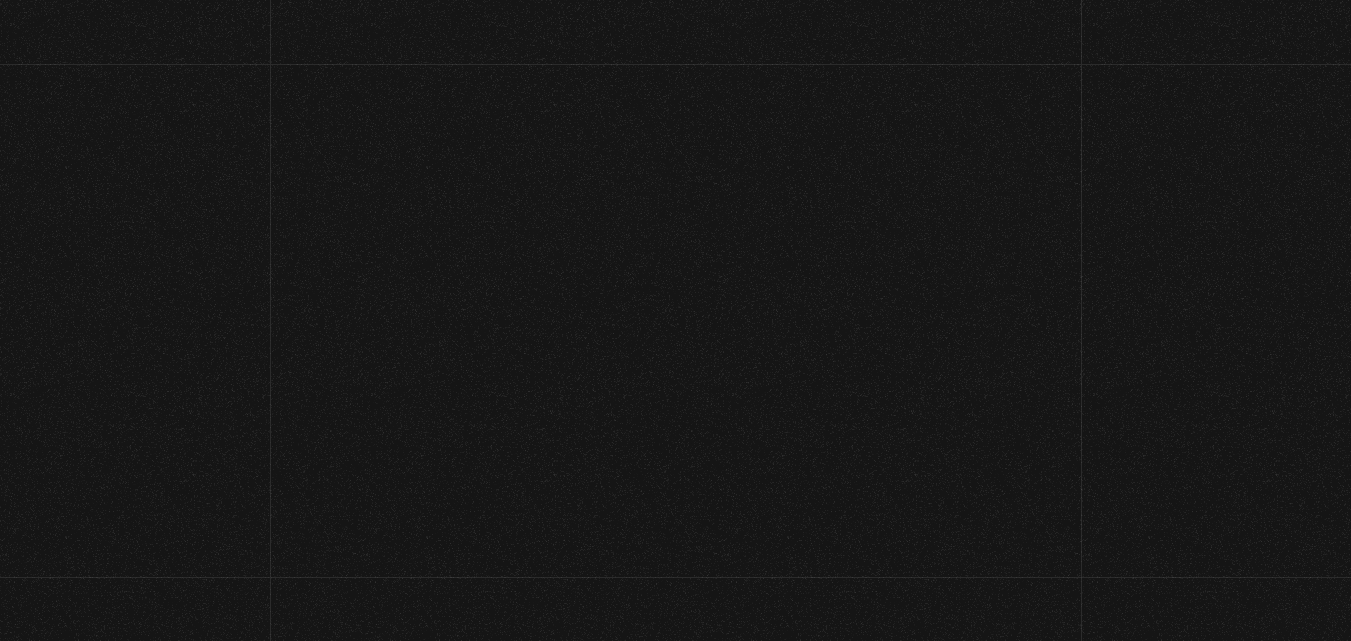 scroll, scrollTop: 0, scrollLeft: 0, axis: both 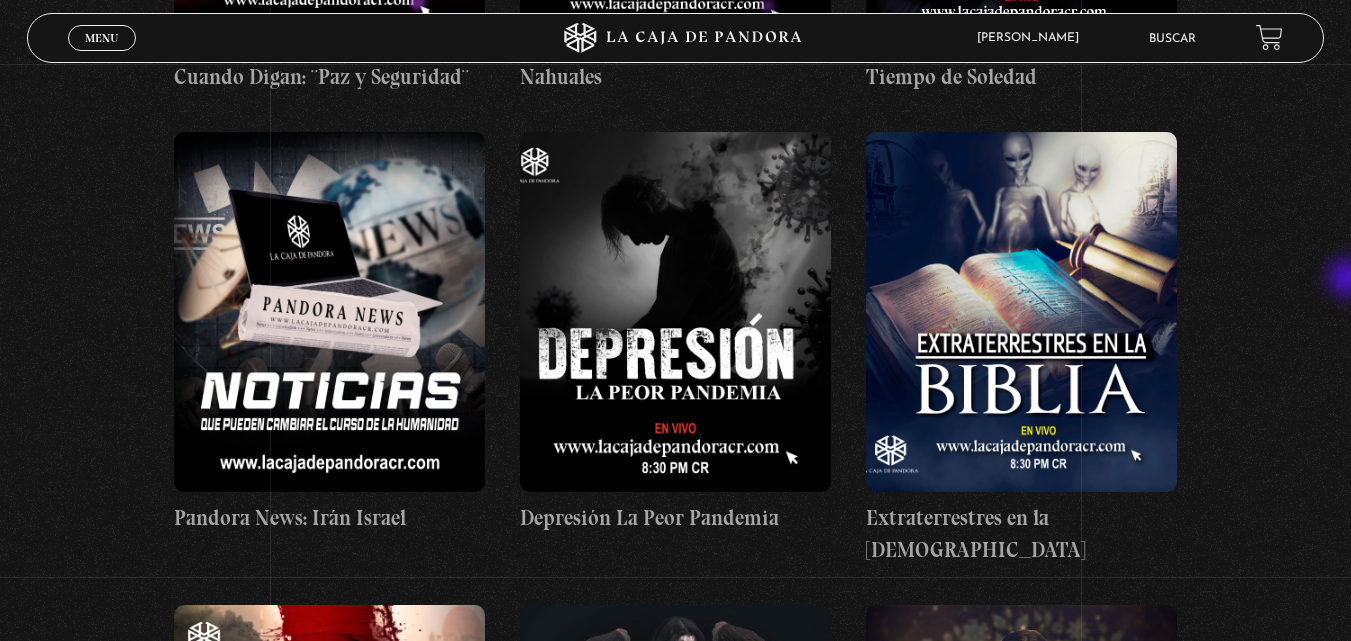 click on "Buscador
Buscar por nombre
Buscador 		 Categorías
Todas las categorías
11:11 Humanitario  (1)
Amo los Lunes  (2)
Análisis de series y películas  (22)
Asesinos Seriales  (2)
Centinelas  (113)
Charlas  (8)
Entrevistas  (7)
Hacktivismo  (5)
Mercado  (1)
Mundo Espiritual  (20)
Nuevo Orden Mundial NWO  (80)
Pandora Bio  (24)
Pandora Prepper  (23)
Pandora Tour  (3)
Paranormal  (11)
Pastelería  (1)
Peligros en la web  (4)
Regulares  (1)
Teorías de Conspiración  (7)" at bounding box center (675, 16607) 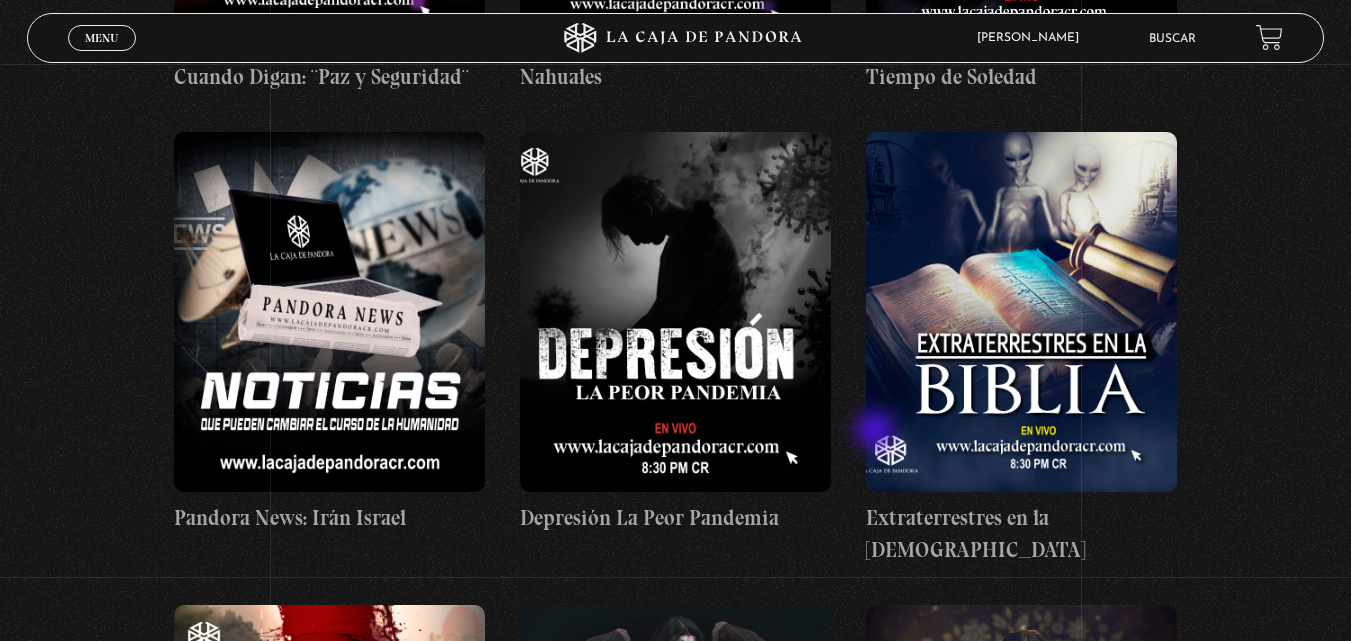 click on "Como manejar las malas noticias?
Células Durmientes
Frecuencia Roja Expediente I
Centinelas 2025
Pandora News: Israel vrs Irán Parte I" at bounding box center [676, 16751] 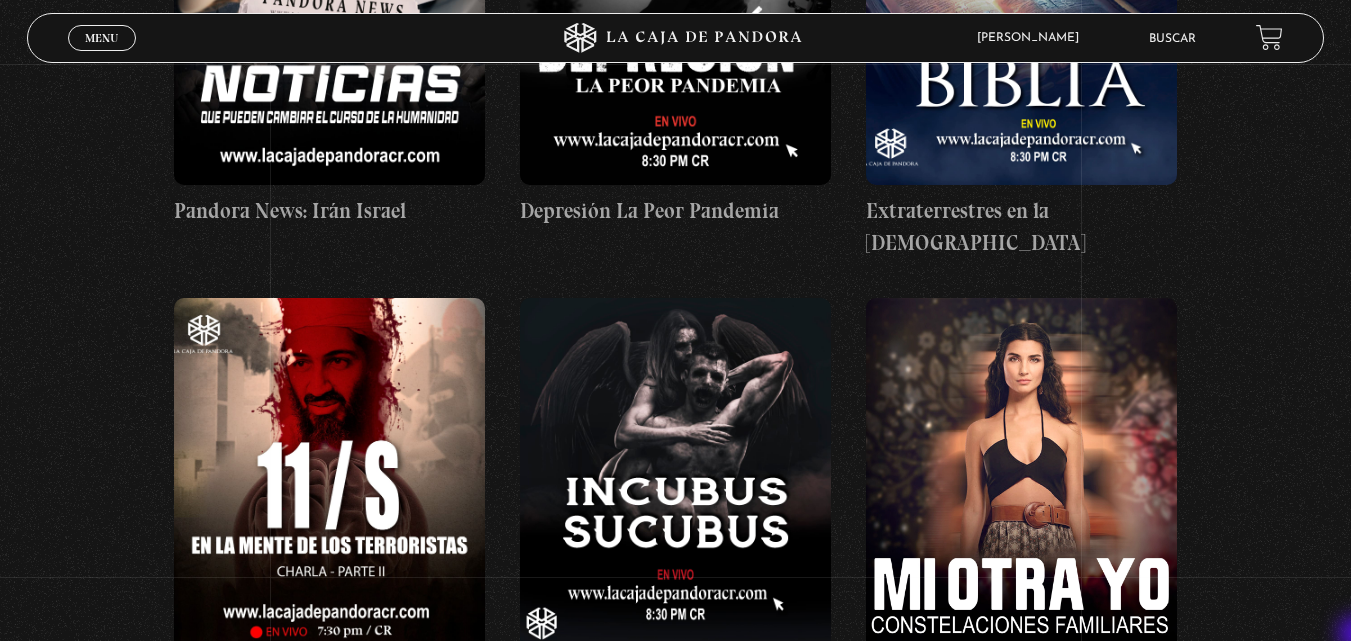 scroll, scrollTop: 9289, scrollLeft: 0, axis: vertical 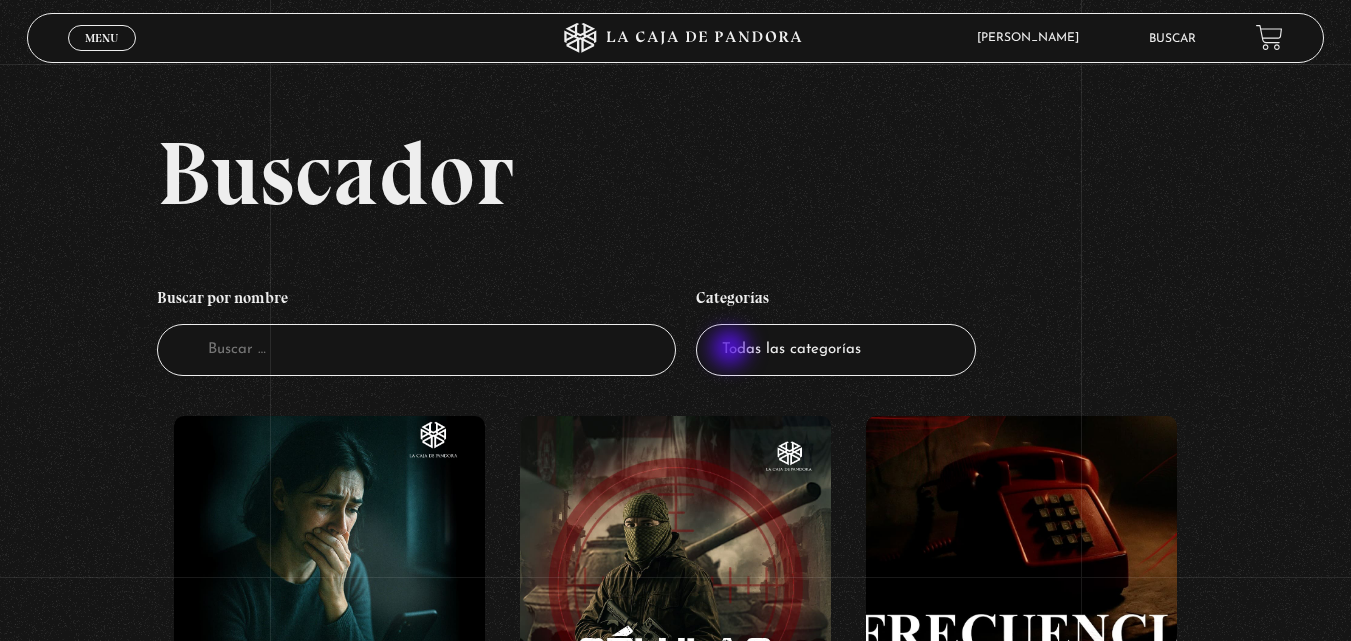 click on "Todas las categorías
11:11 Humanitario  (1)
Amo los Lunes  (2)
Análisis de series y películas  (22)
Asesinos Seriales  (2)
Centinelas  (113)
Charlas  (8)
Entrevistas  (7)
Hacktivismo  (5)
Mercado  (1)
Mundo Espiritual  (20)
Nuevo Orden Mundial NWO  (80)
Pandora Bio  (24)
Pandora Prepper  (23)
Pandora Tour  (3)
Paranormal  (11)
Pastelería  (1)
Peligros en la web  (4)
Regulares  (1)
Teorías de Conspiración  (7)" at bounding box center [836, 350] 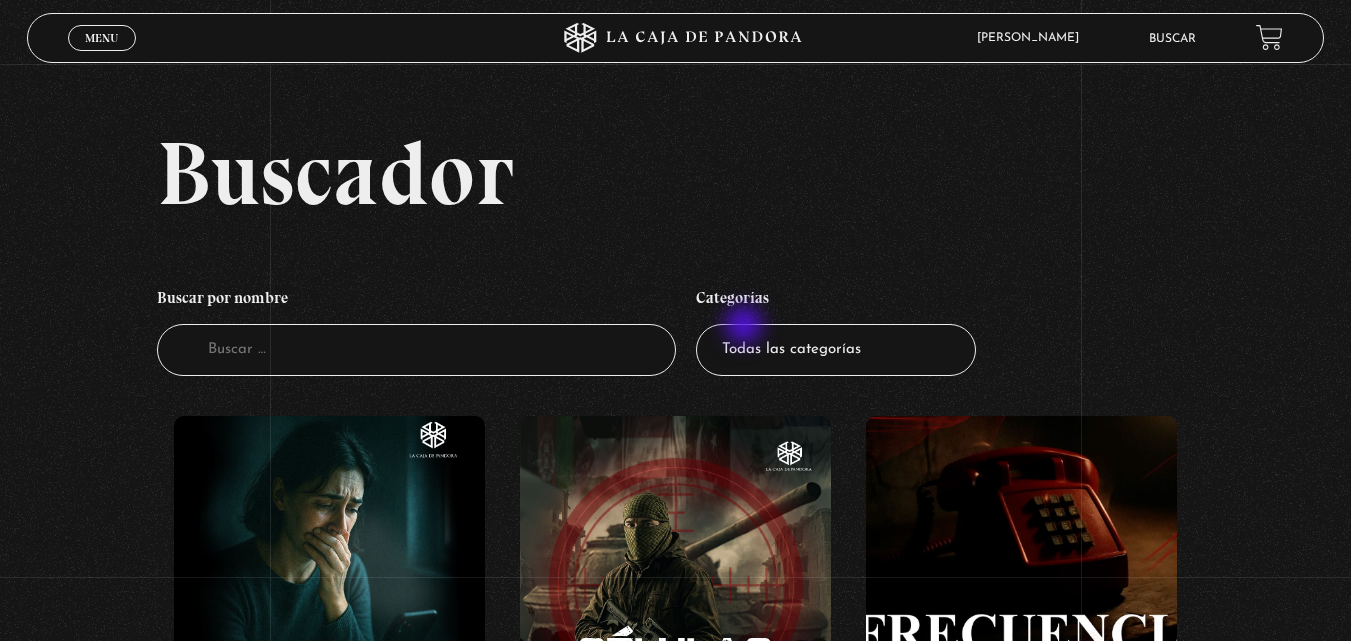 select on "pandora-prepper" 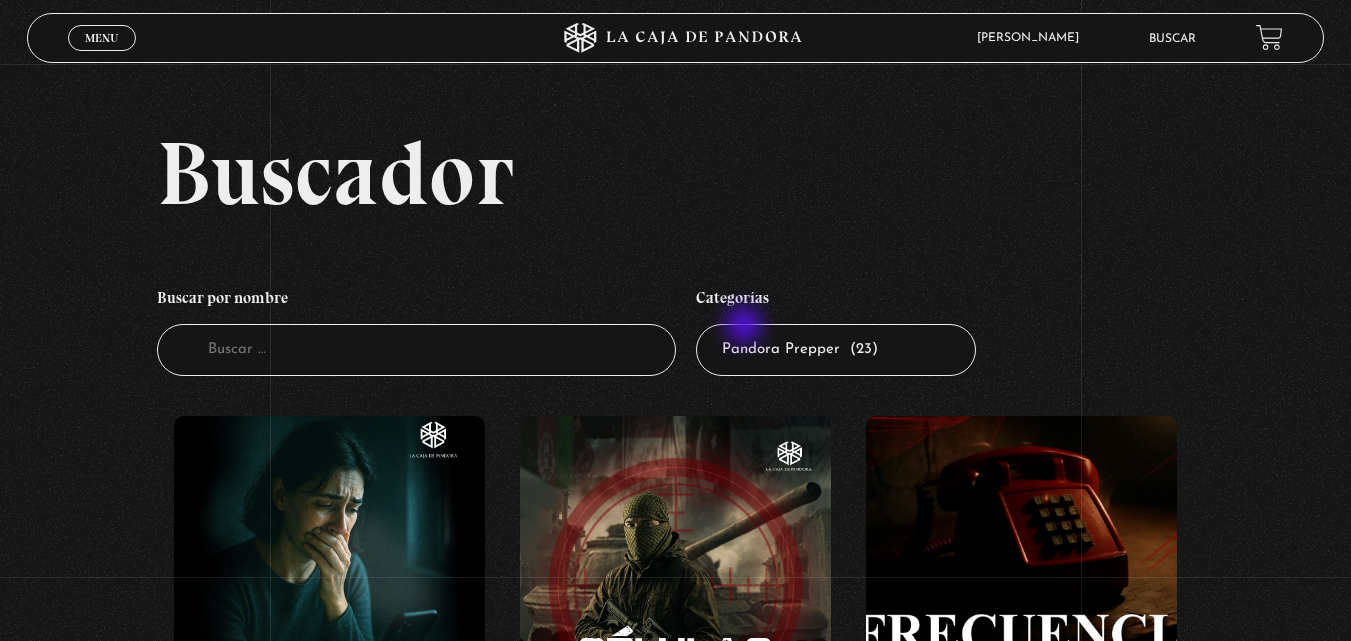 click on "Todas las categorías
11:11 Humanitario  (1)
Amo los Lunes  (2)
Análisis de series y películas  (22)
Asesinos Seriales  (2)
Centinelas  (113)
Charlas  (8)
Entrevistas  (7)
Hacktivismo  (5)
Mercado  (1)
Mundo Espiritual  (20)
Nuevo Orden Mundial NWO  (80)
Pandora Bio  (24)
Pandora Prepper  (23)
Pandora Tour  (3)
Paranormal  (11)
Pastelería  (1)
Peligros en la web  (4)
Regulares  (1)
Teorías de Conspiración  (7)" at bounding box center (836, 350) 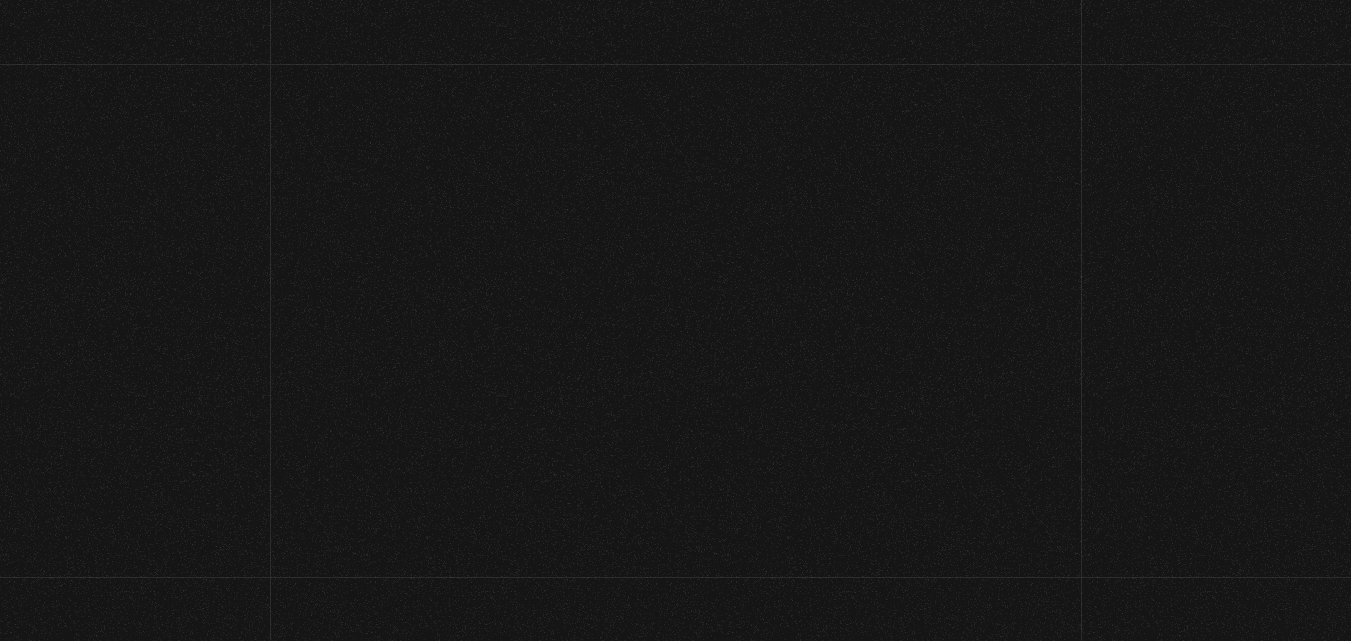 scroll, scrollTop: 0, scrollLeft: 0, axis: both 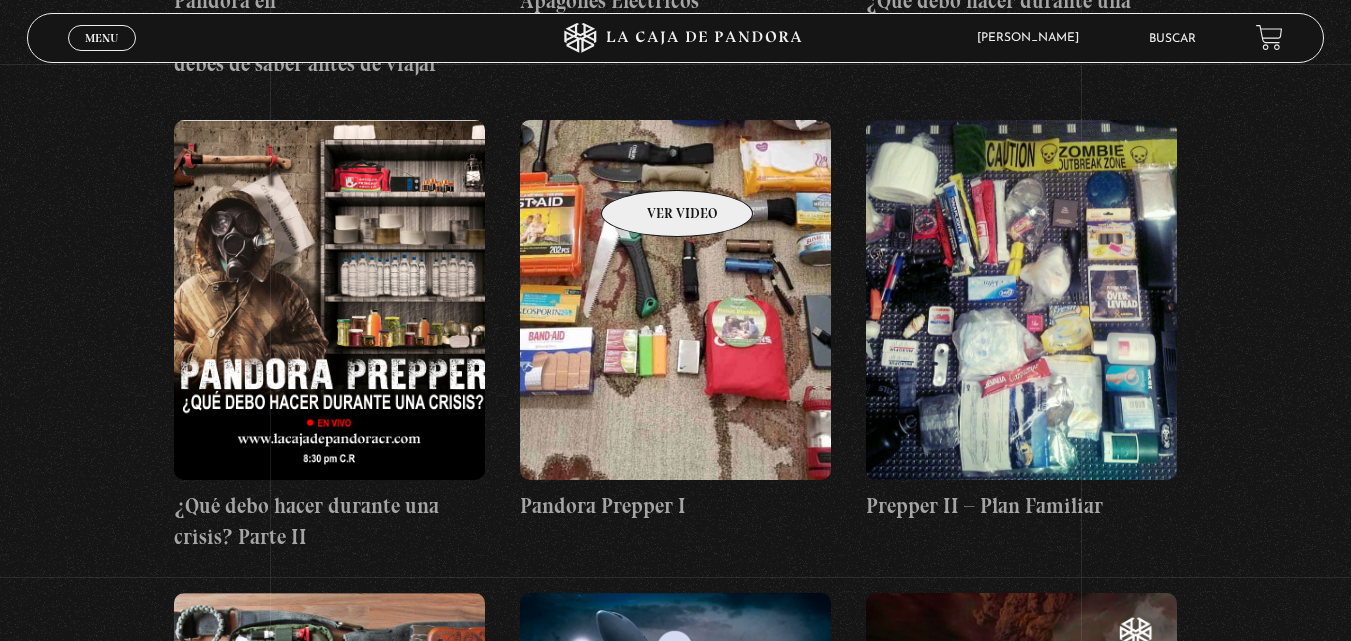 click at bounding box center (675, 300) 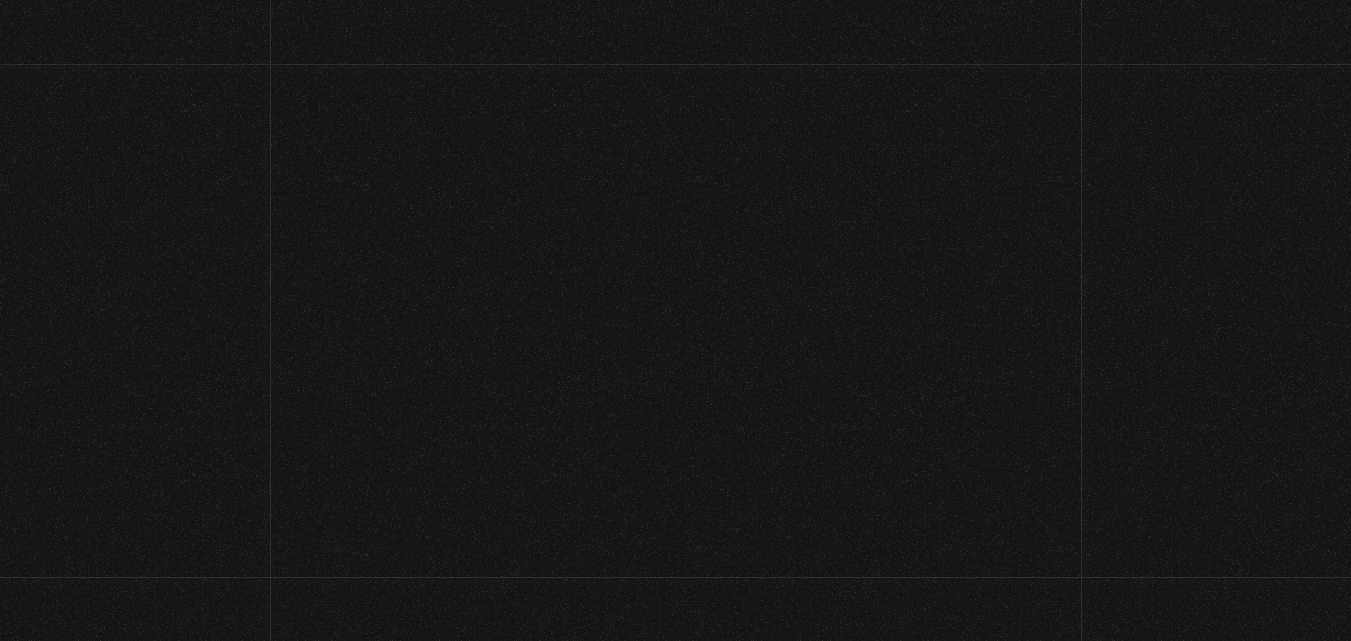 scroll, scrollTop: 0, scrollLeft: 0, axis: both 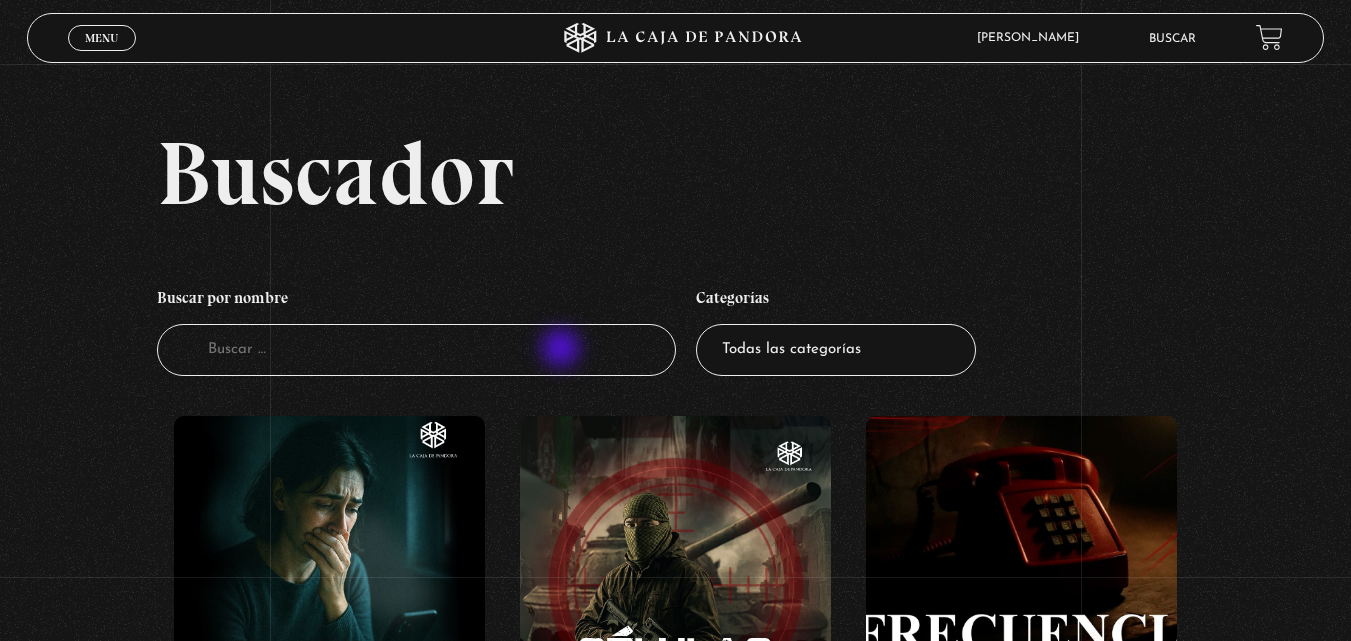 click on "Buscador" at bounding box center [416, 350] 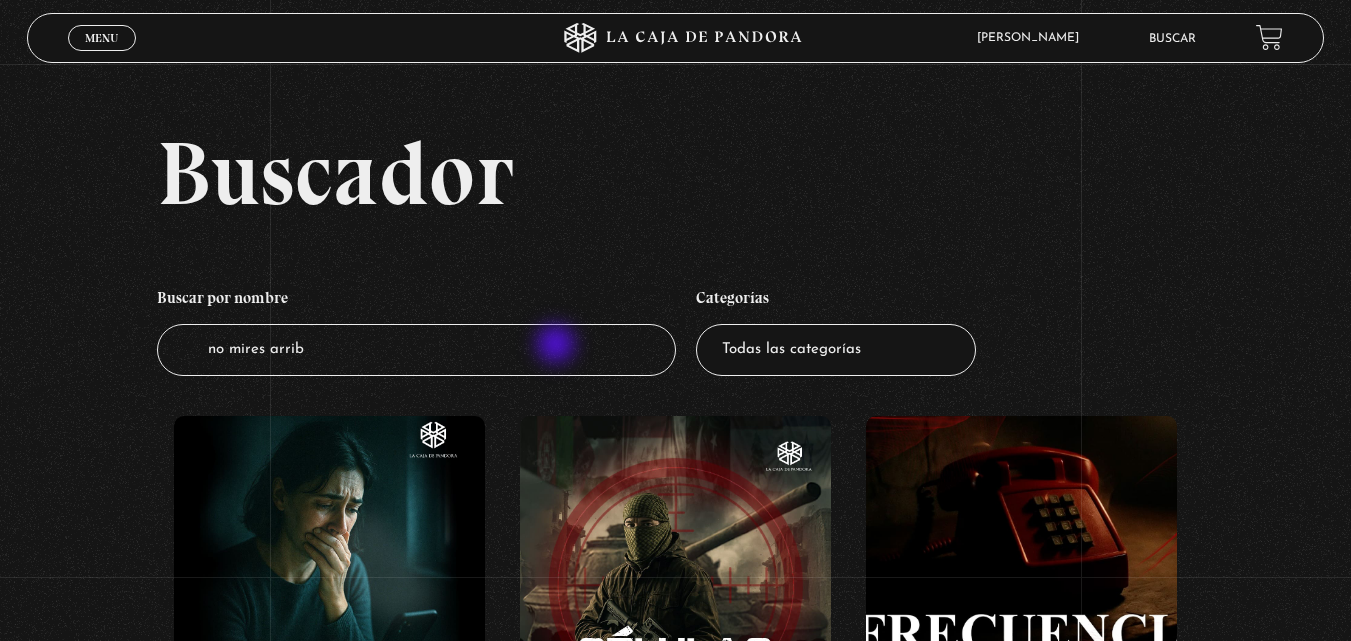 type on "no mires arriba" 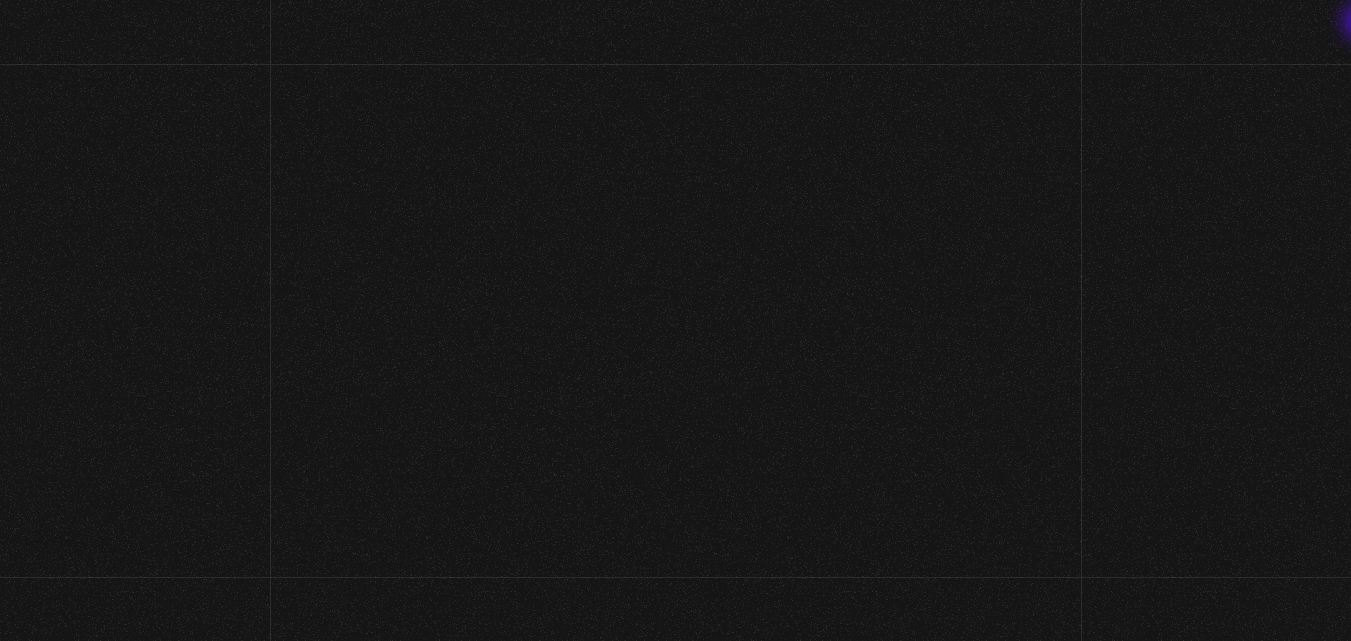 scroll, scrollTop: 0, scrollLeft: 0, axis: both 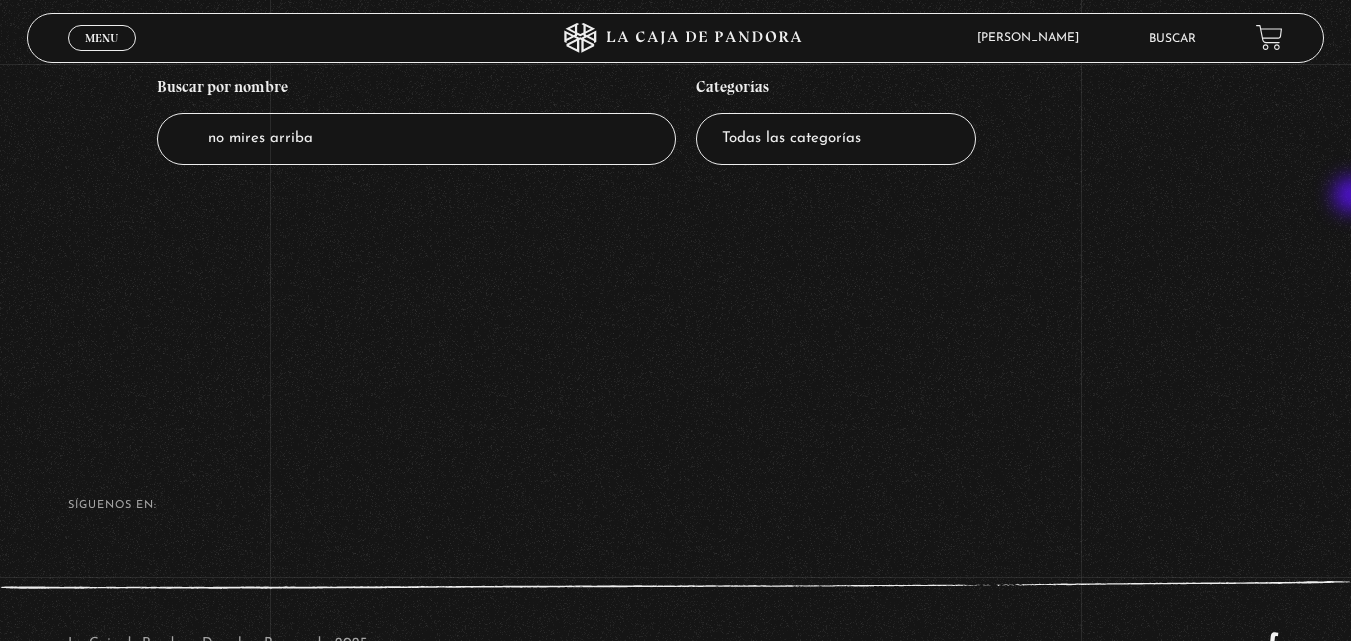 drag, startPoint x: 1365, startPoint y: 59, endPoint x: 1181, endPoint y: 180, distance: 220.22034 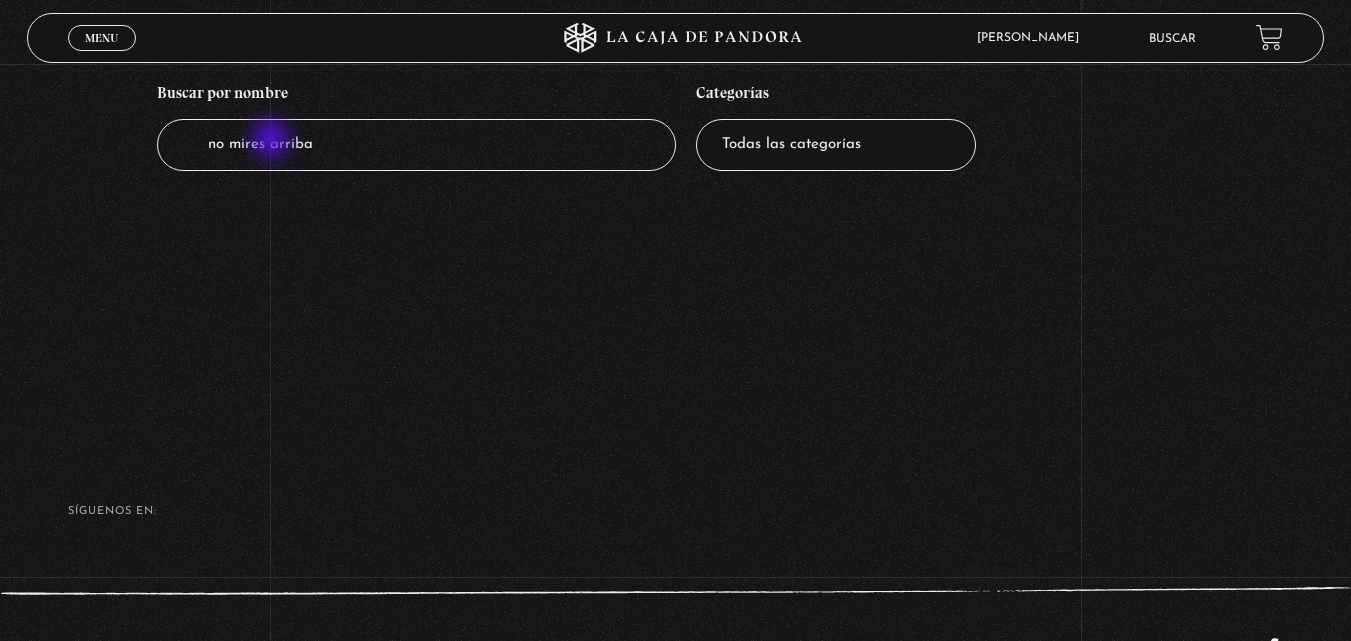 drag, startPoint x: 368, startPoint y: 144, endPoint x: 274, endPoint y: 141, distance: 94.04786 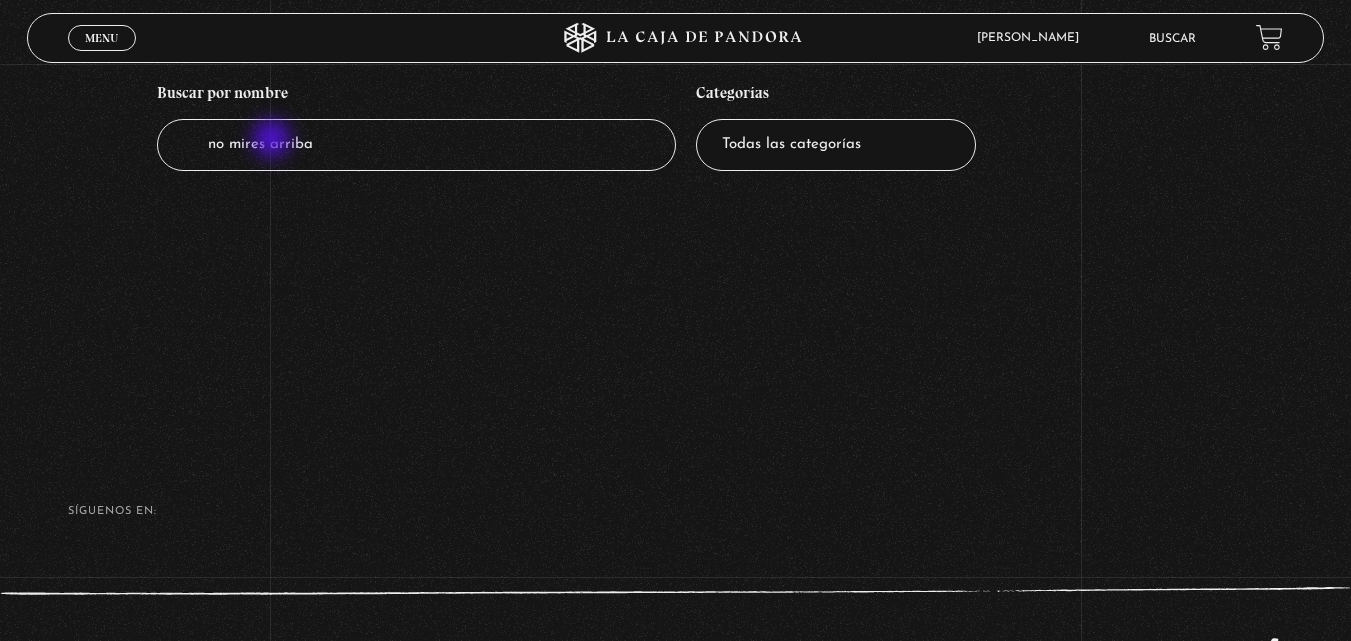 type on "no mires" 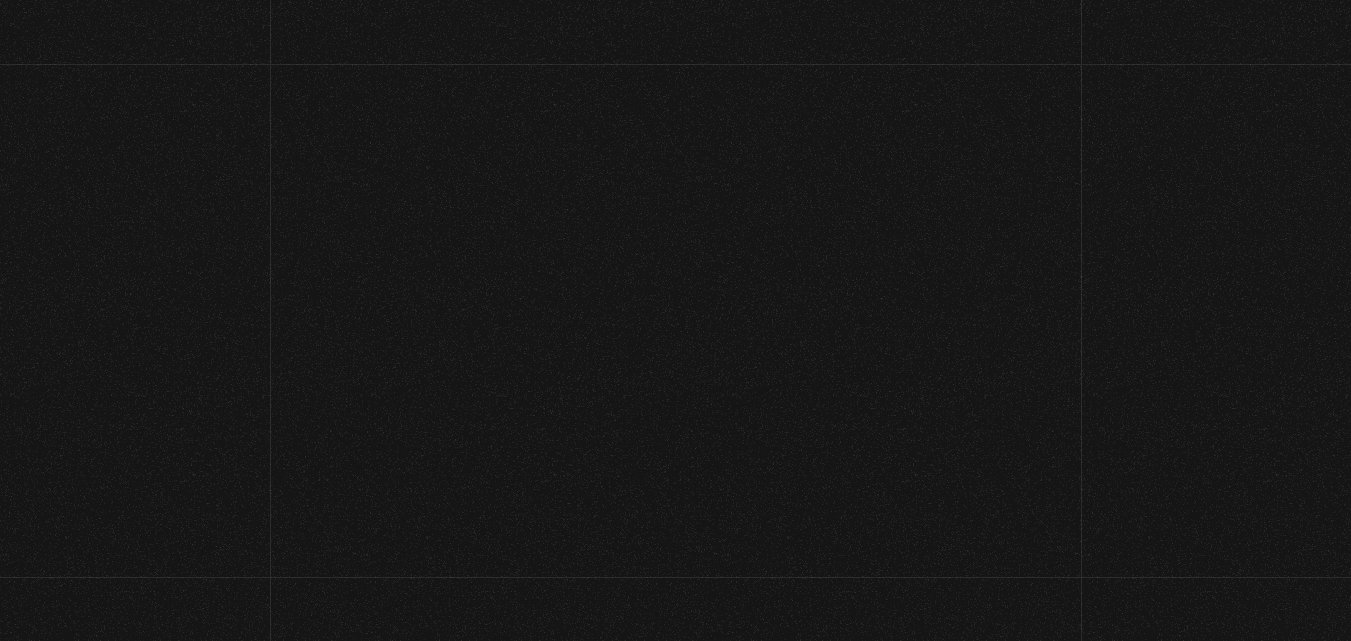 scroll, scrollTop: 0, scrollLeft: 0, axis: both 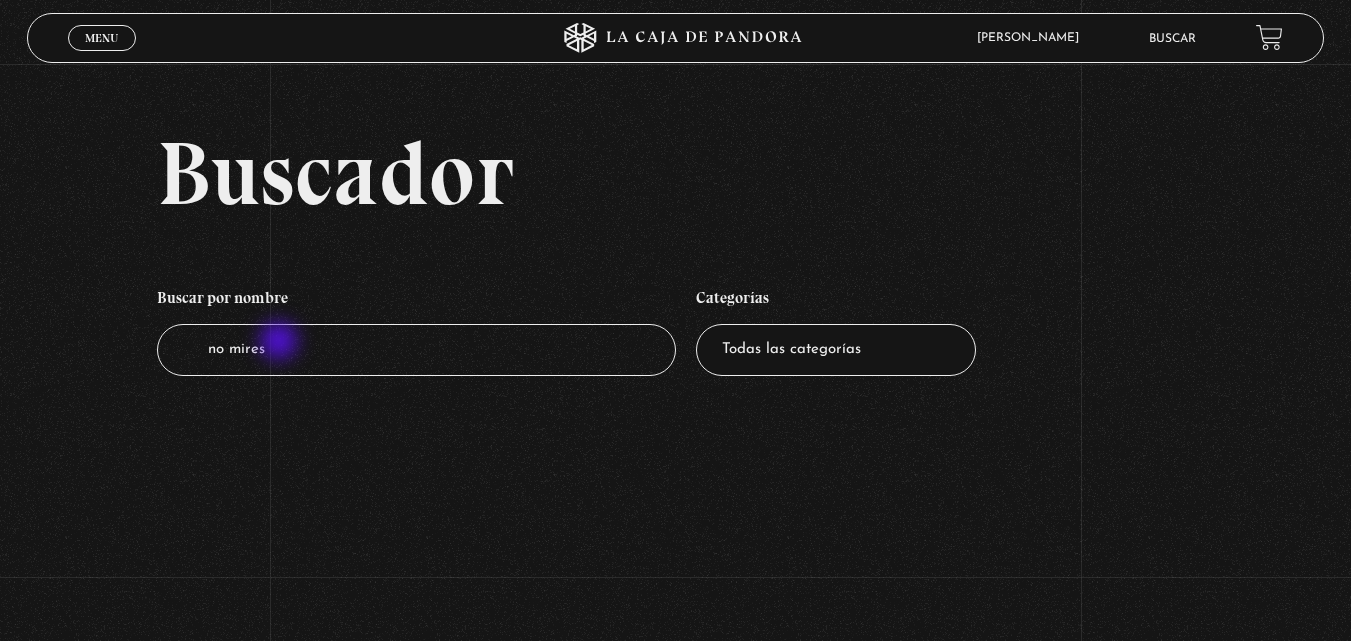 click on "no mires" at bounding box center (416, 350) 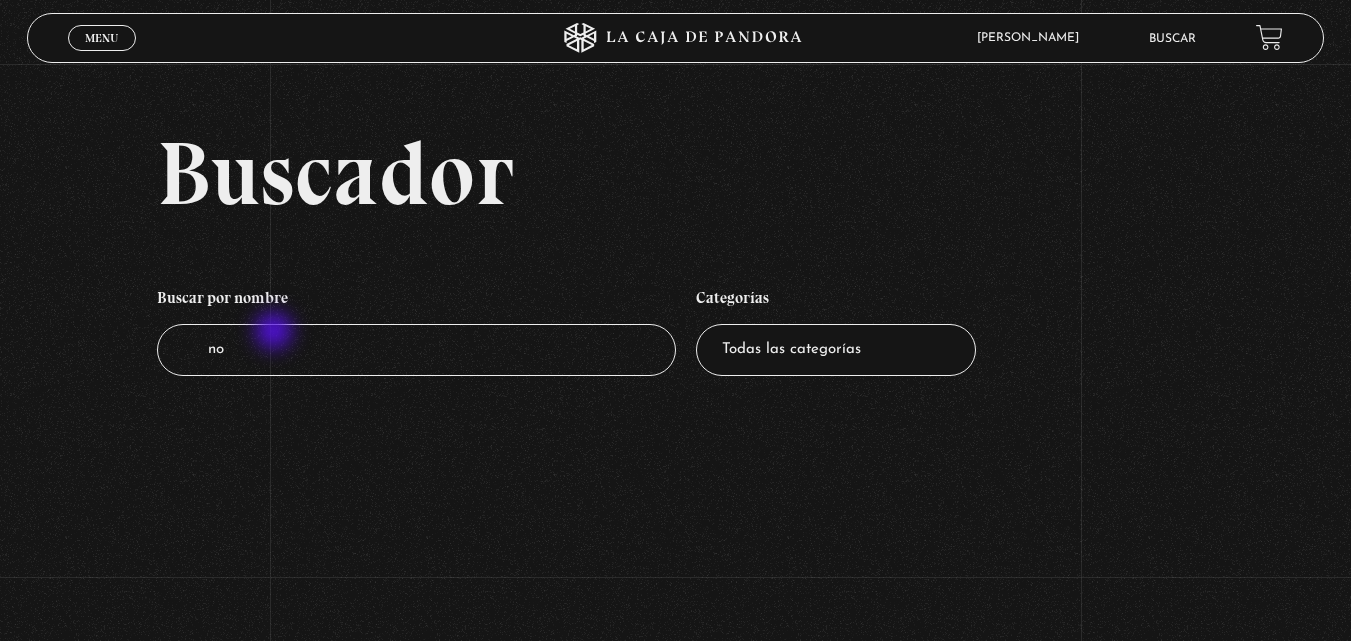 type on "n" 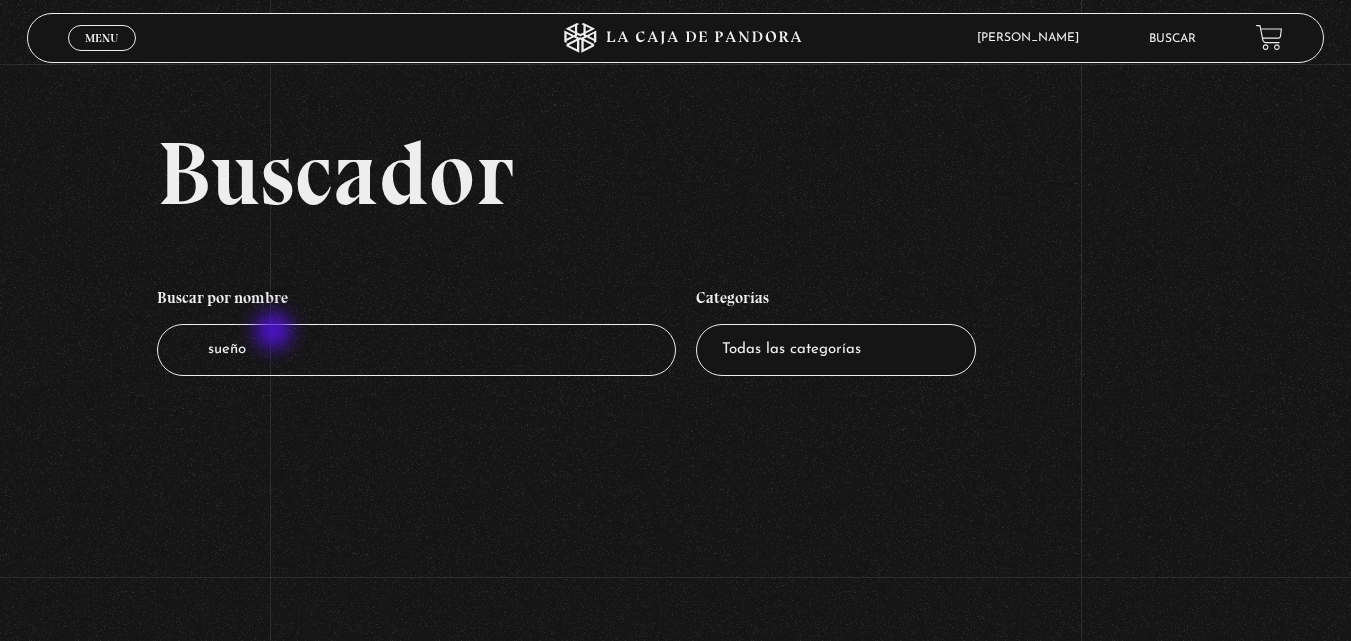 type on "sueños" 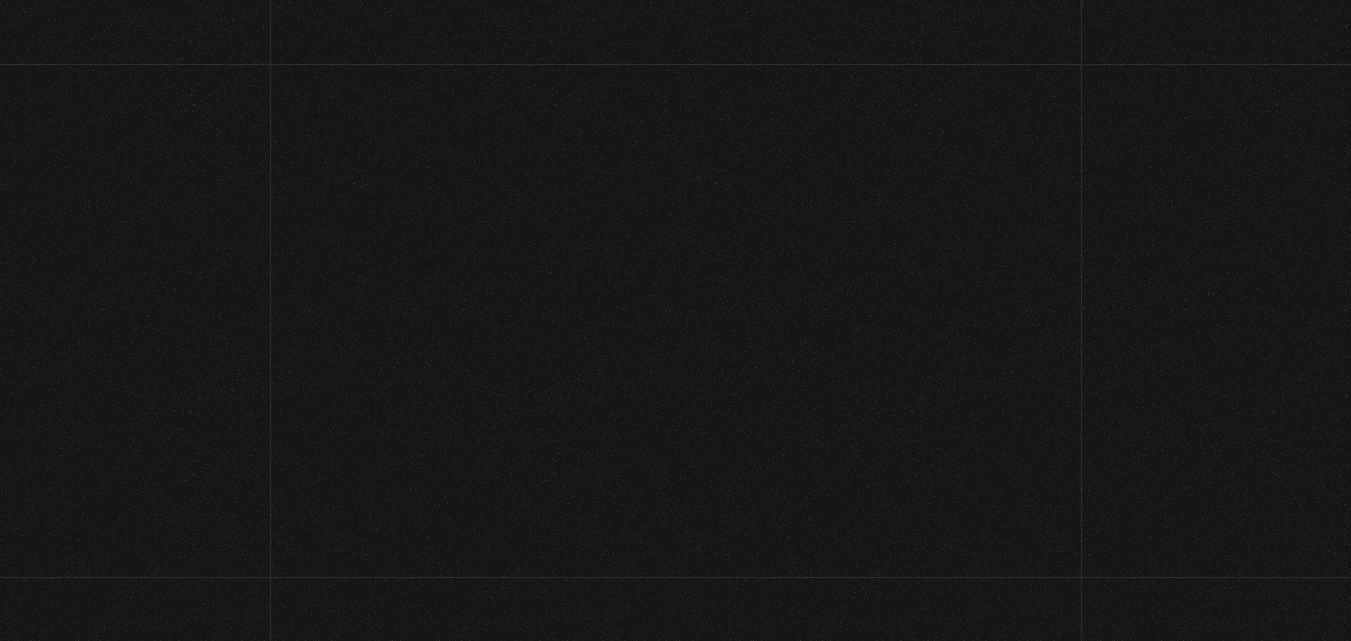 scroll, scrollTop: 0, scrollLeft: 0, axis: both 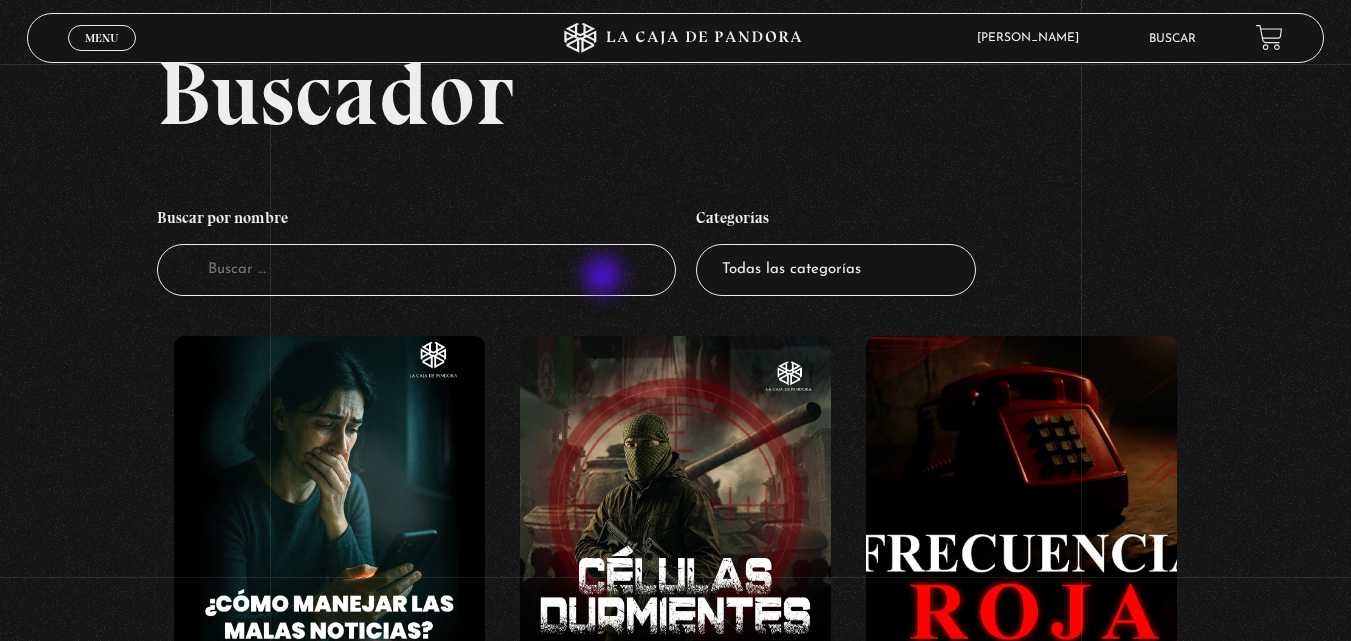 click on "Buscador" at bounding box center (416, 270) 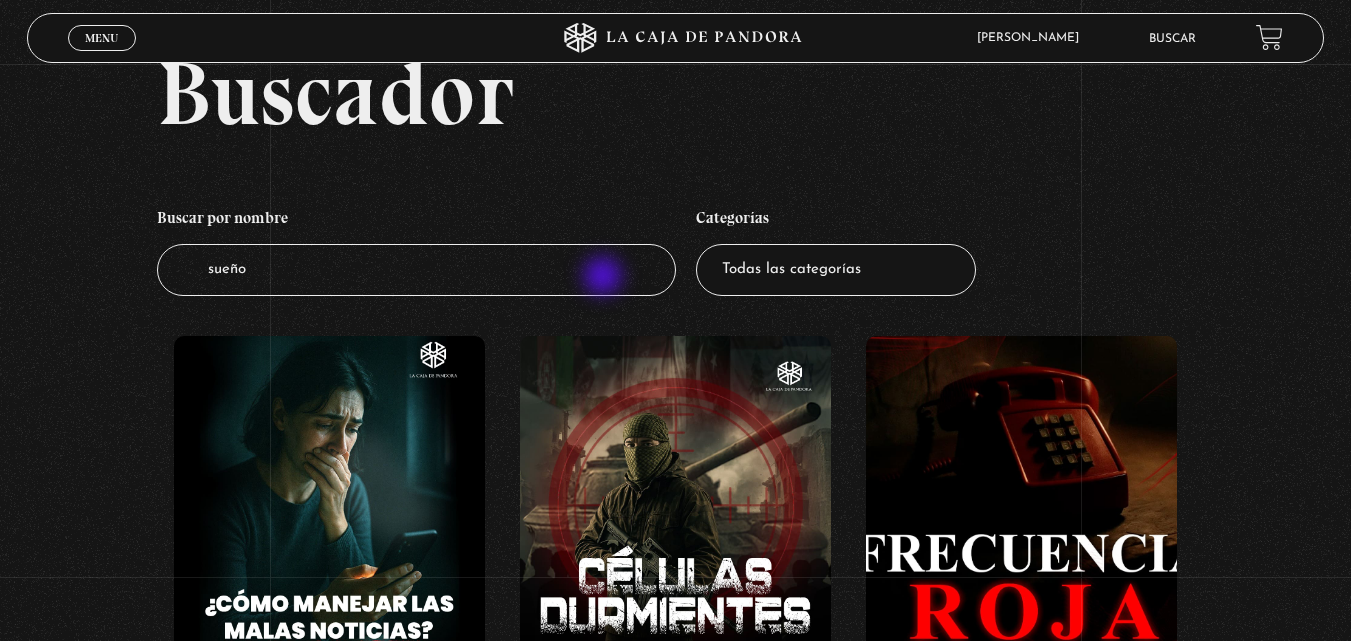 type on "sueños" 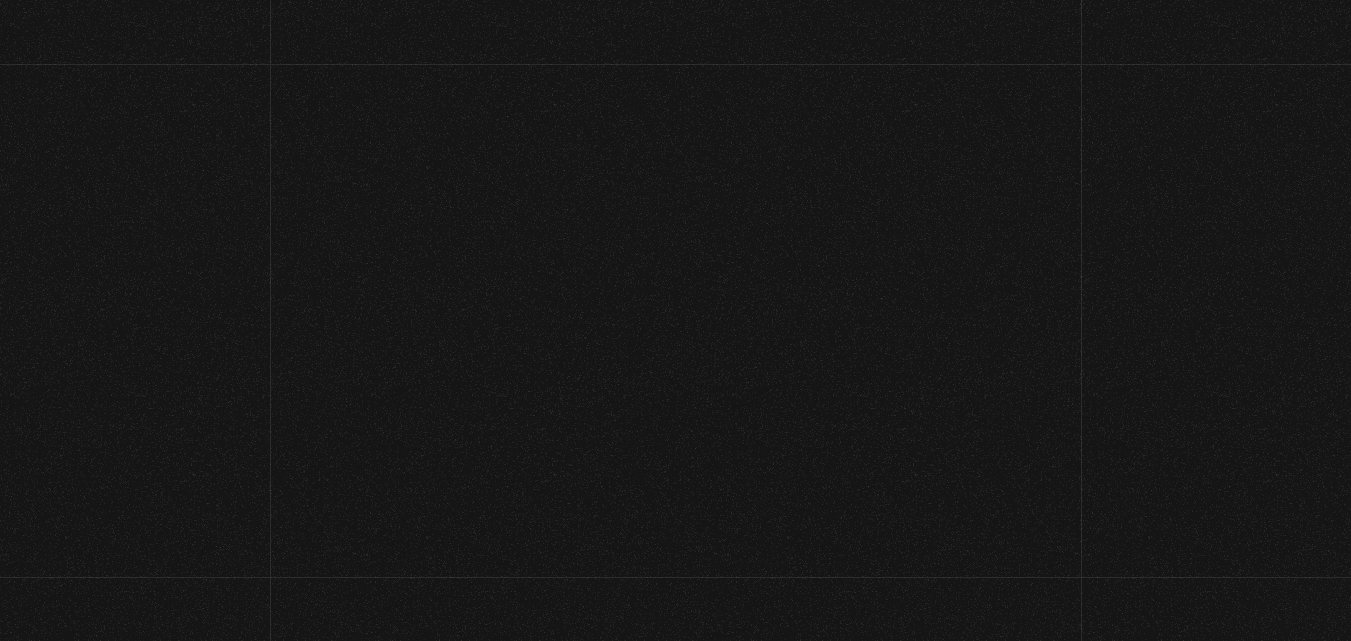 scroll, scrollTop: 0, scrollLeft: 0, axis: both 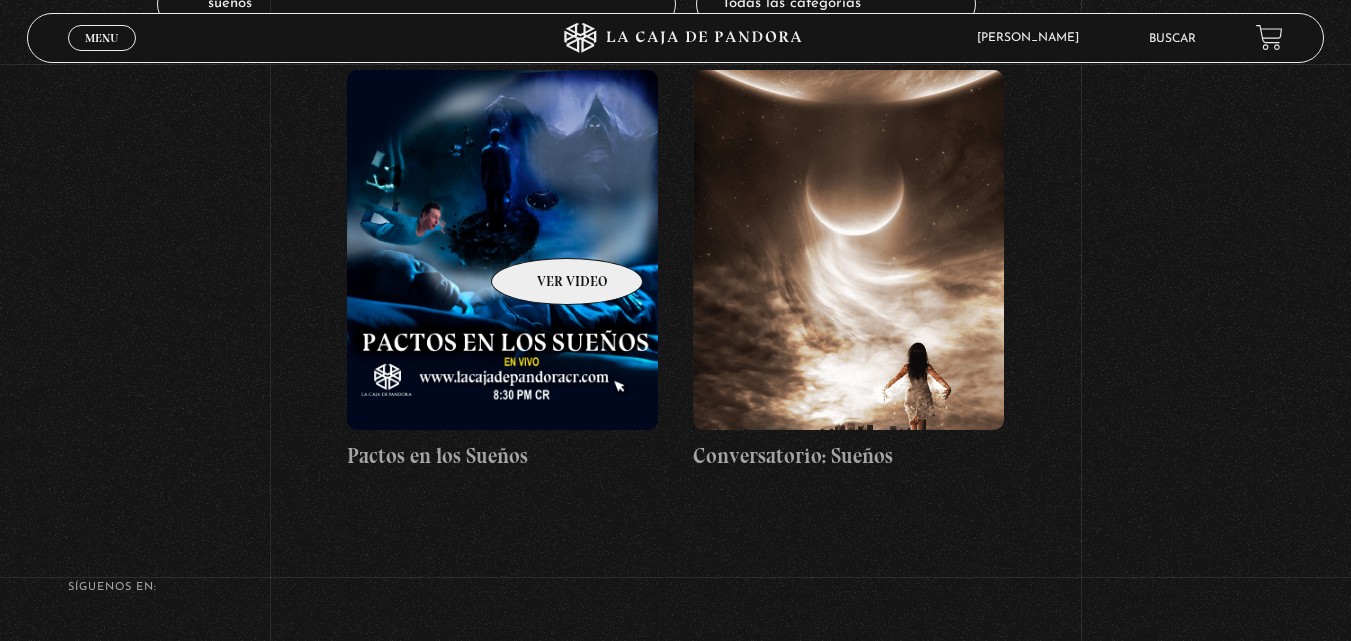 click at bounding box center (502, 250) 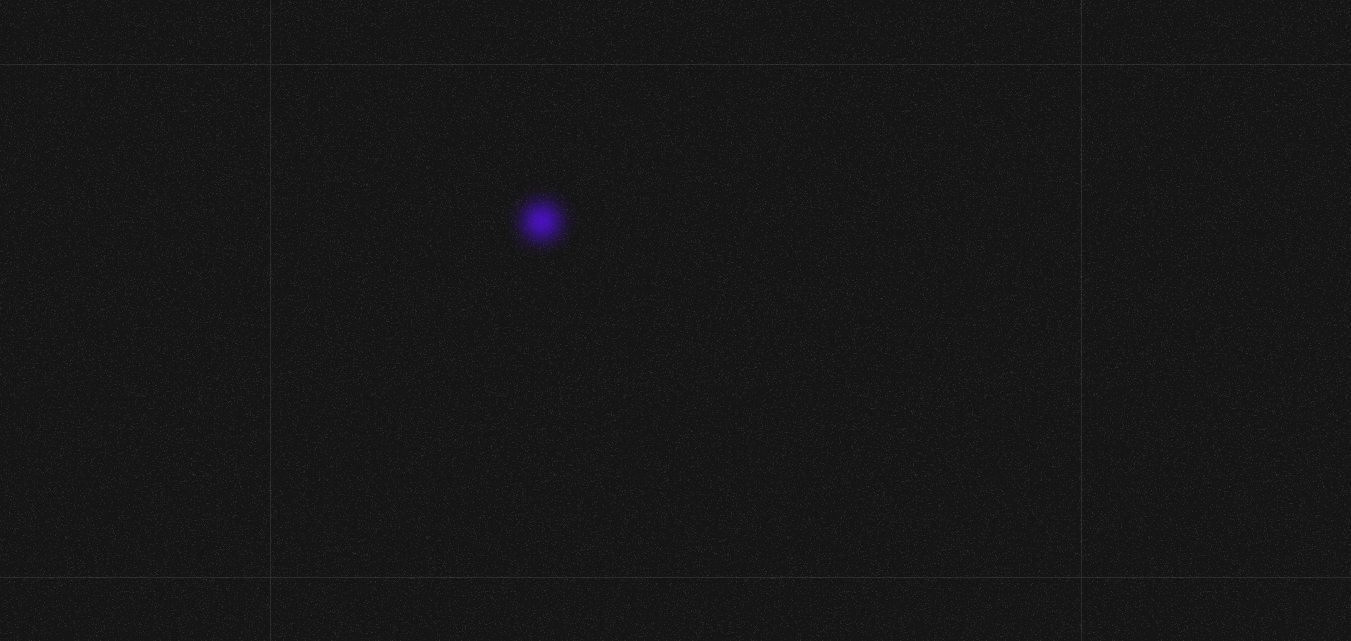 scroll, scrollTop: 0, scrollLeft: 0, axis: both 